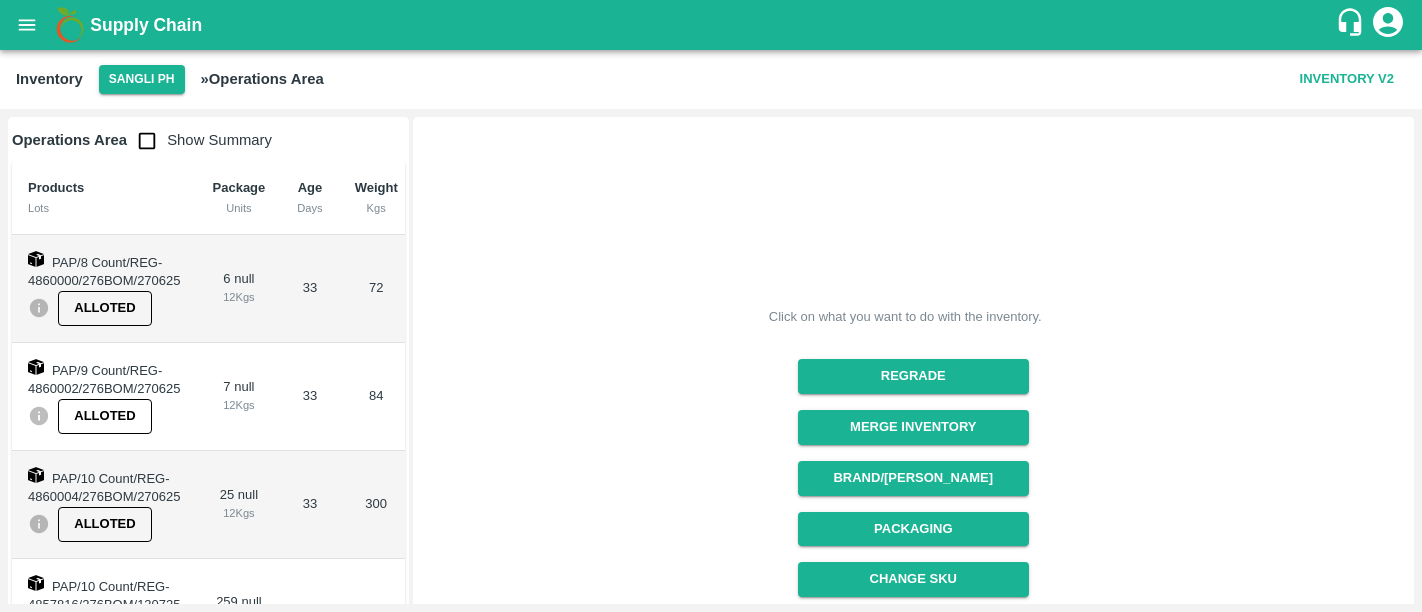 scroll, scrollTop: 0, scrollLeft: 0, axis: both 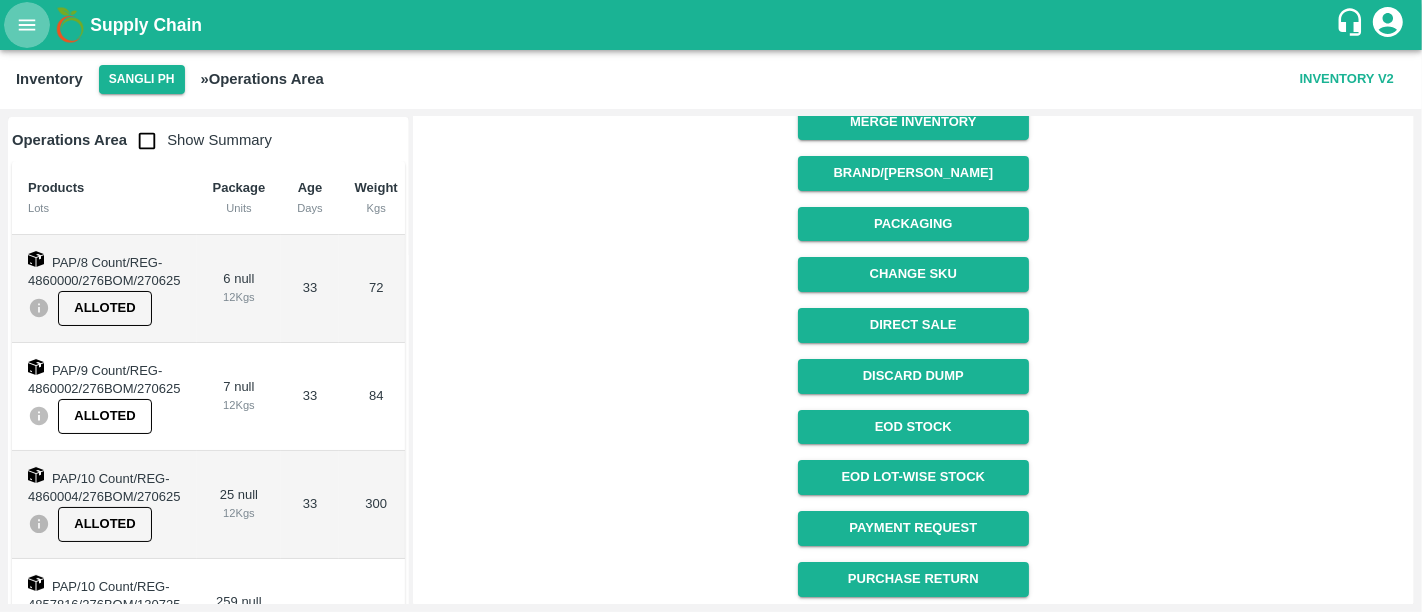 click 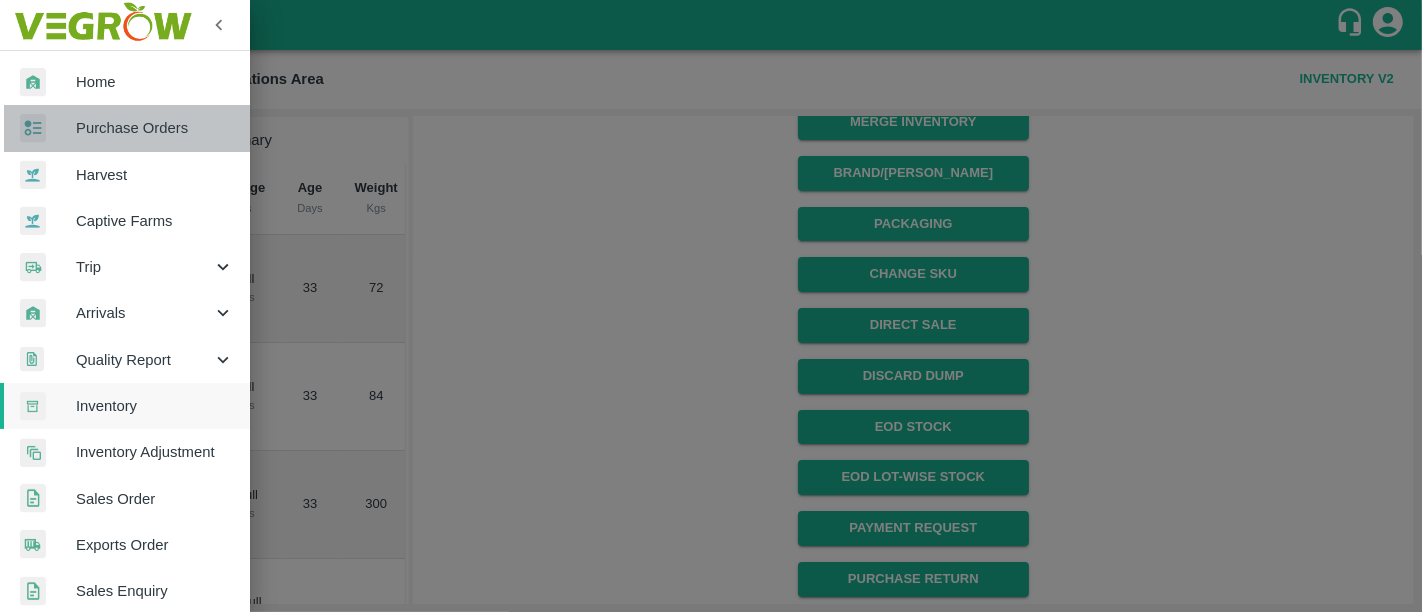 click on "Purchase Orders" at bounding box center (155, 128) 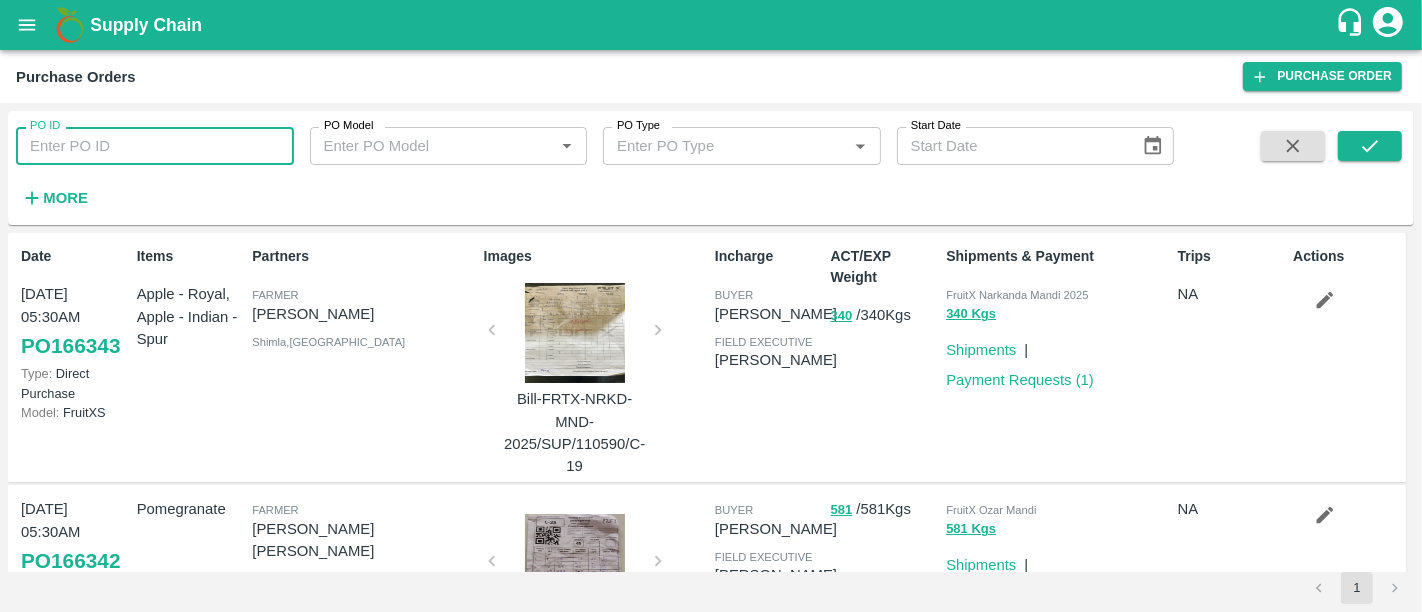 click on "PO ID" at bounding box center [155, 146] 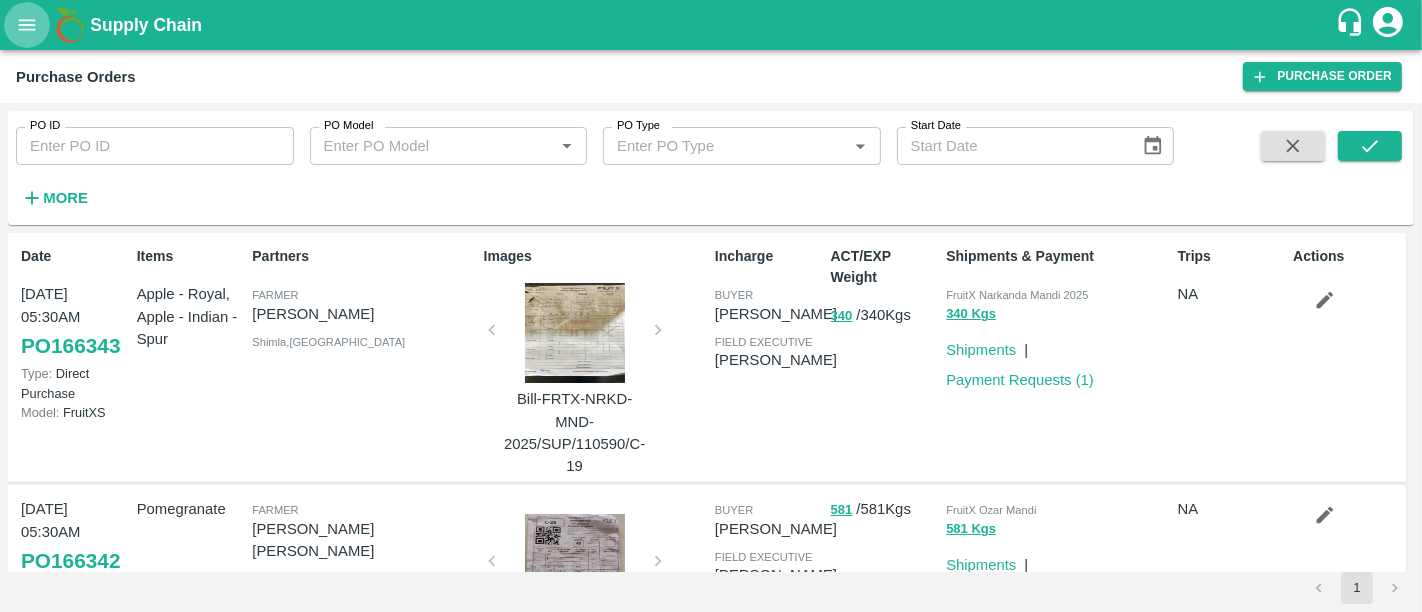 click 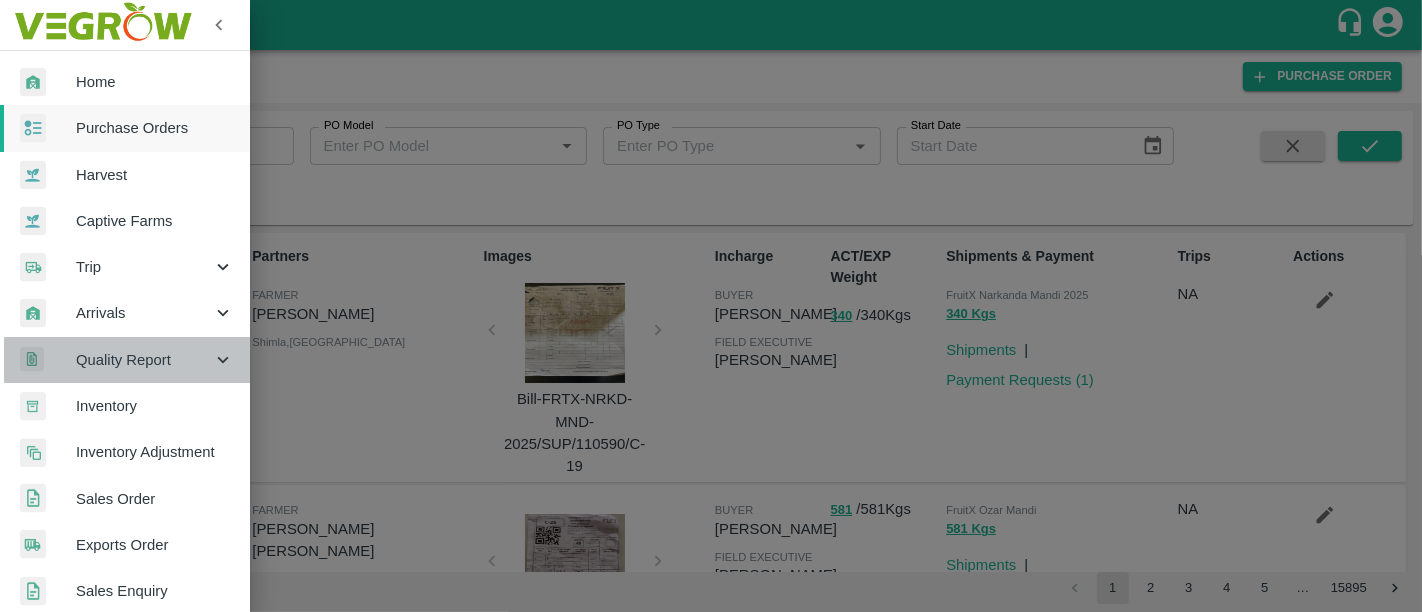 click on "Quality Report" at bounding box center (144, 360) 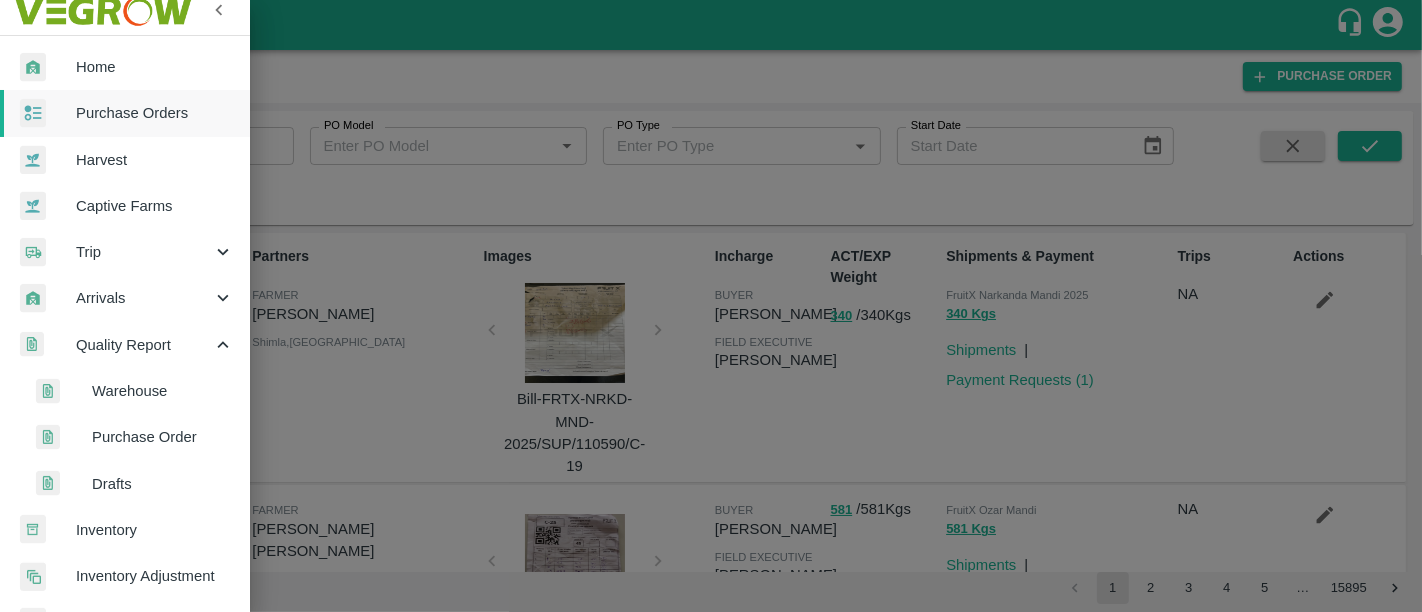 scroll, scrollTop: 16, scrollLeft: 0, axis: vertical 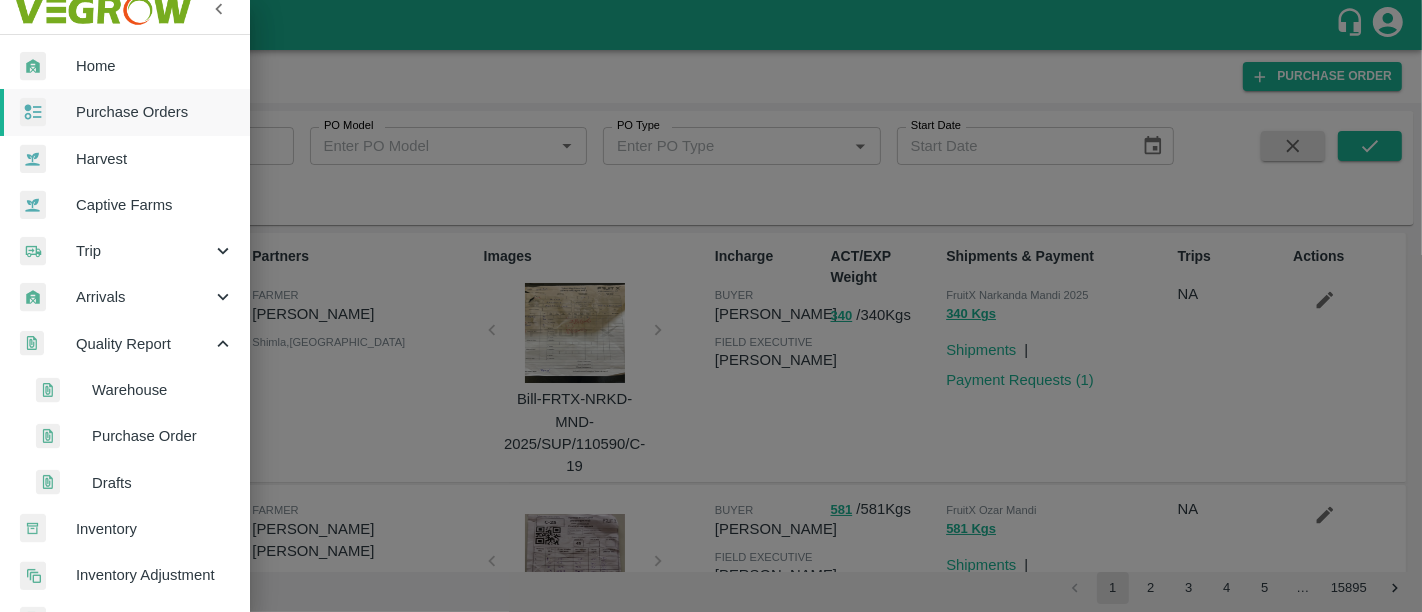 click on "Drafts" at bounding box center [163, 483] 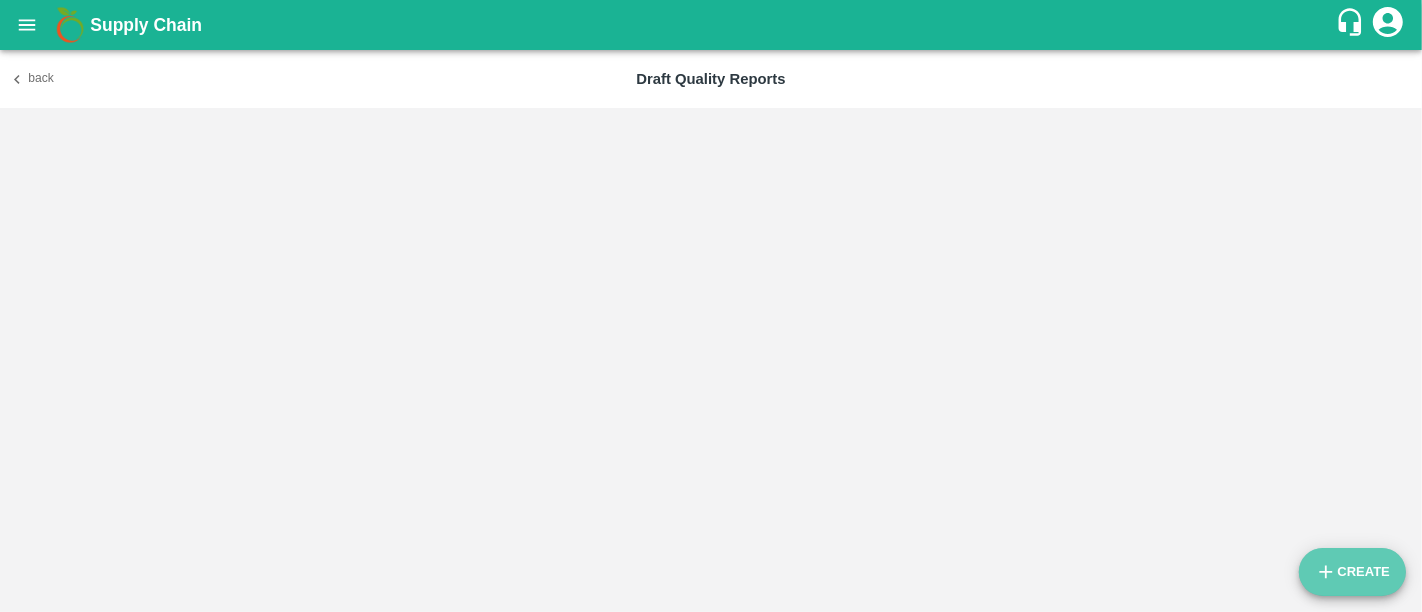 click on "Create" at bounding box center [1352, 572] 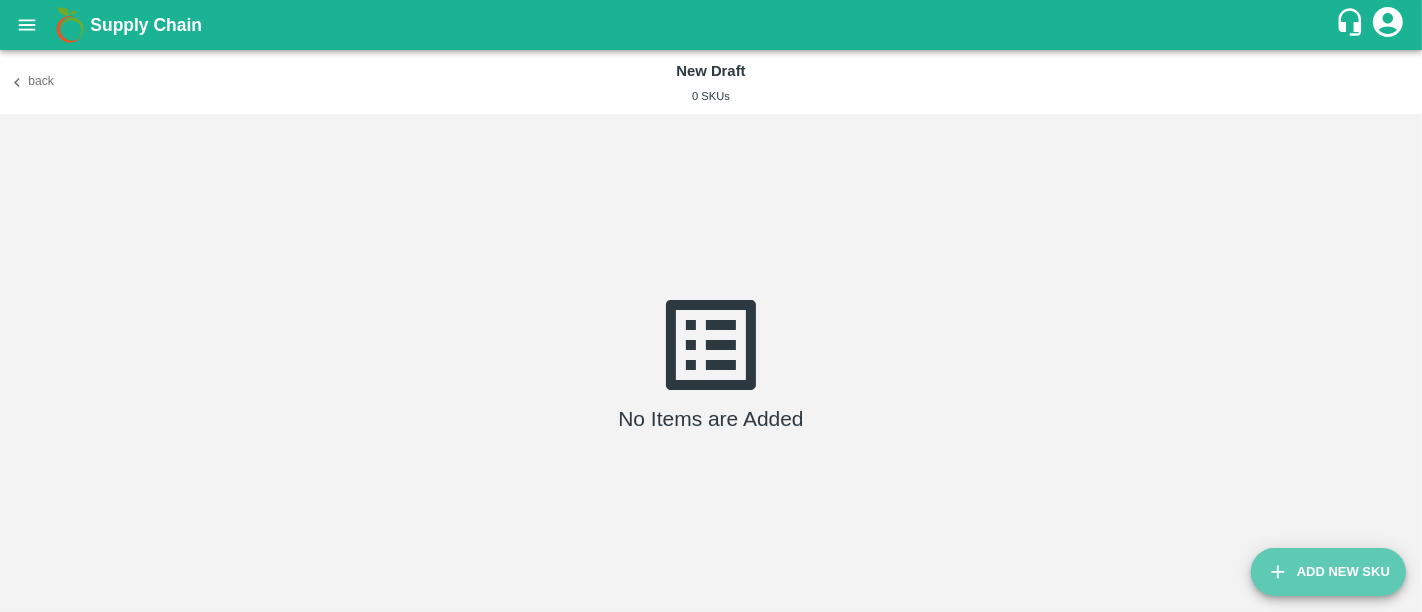 click on "Add New Sku" at bounding box center [1328, 572] 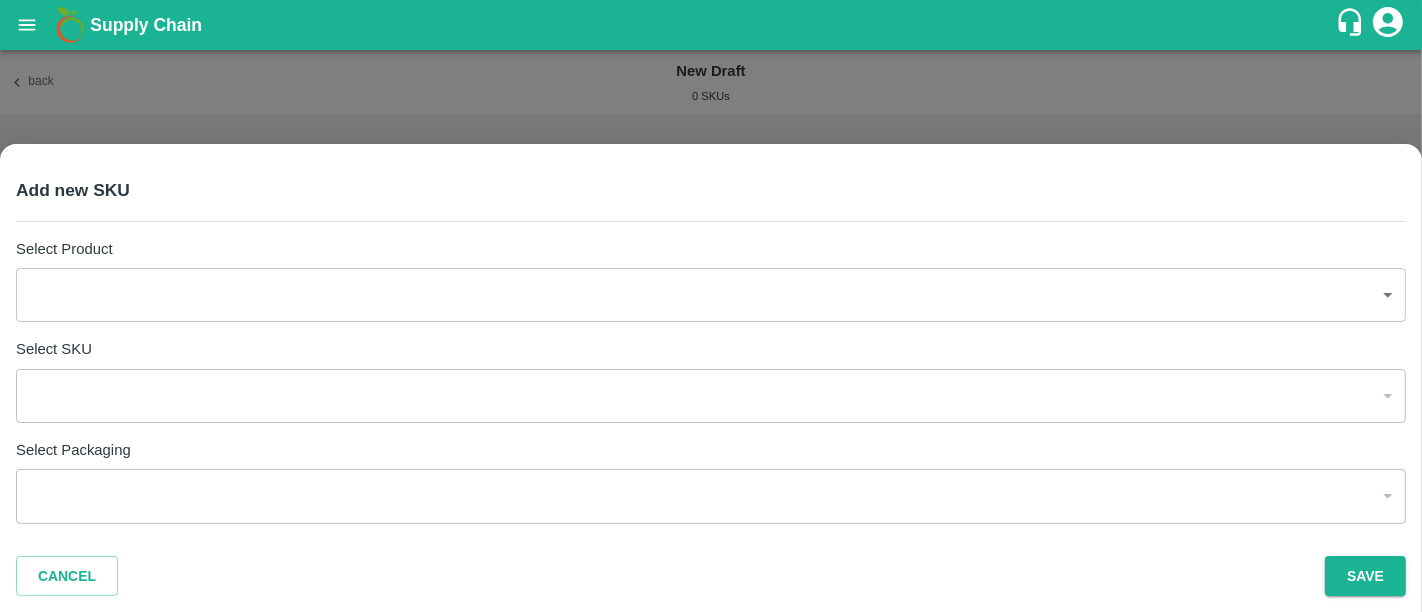 click on "Add new SKU Select Product ​ ​ Select SKU ​ ​ Select Packaging ​ ​ Cancel Save" at bounding box center [711, 306] 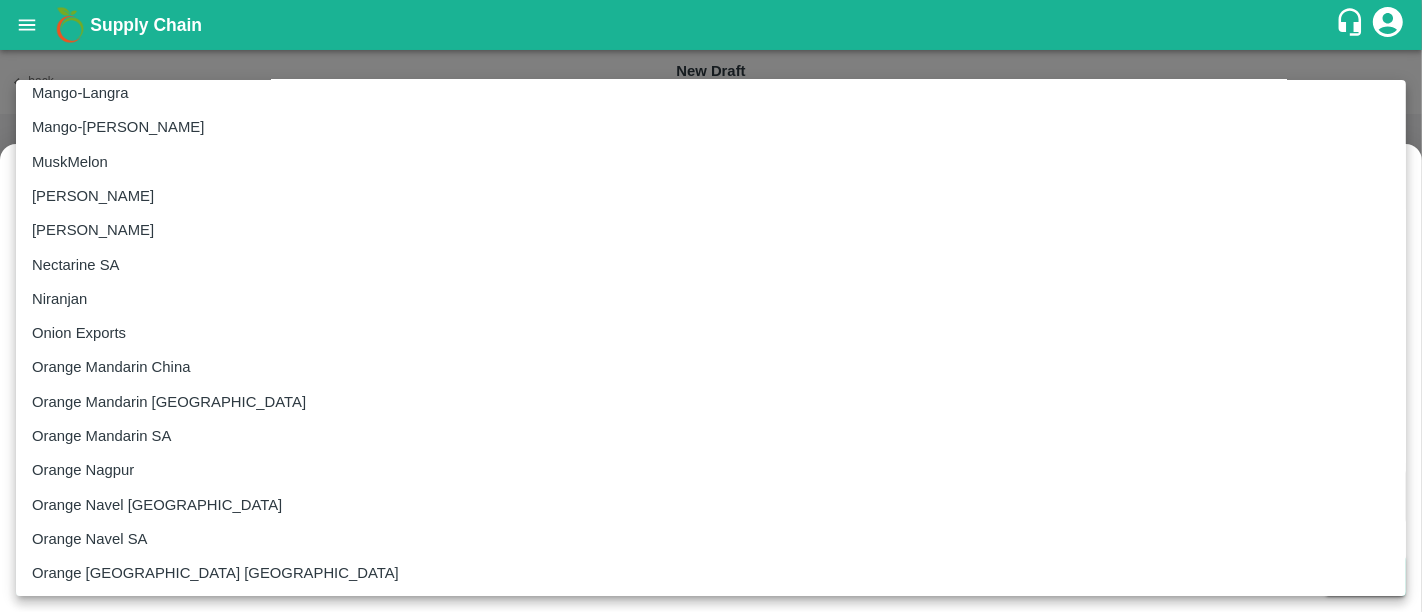type 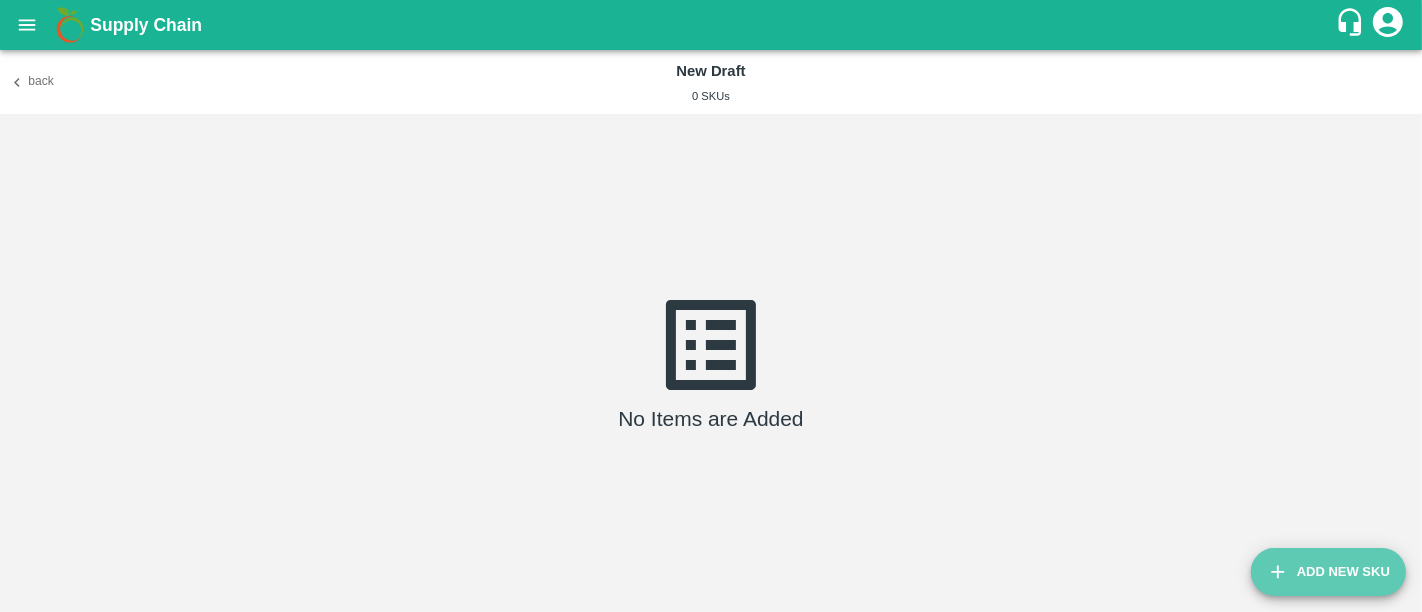 click on "Add New Sku" at bounding box center (1328, 572) 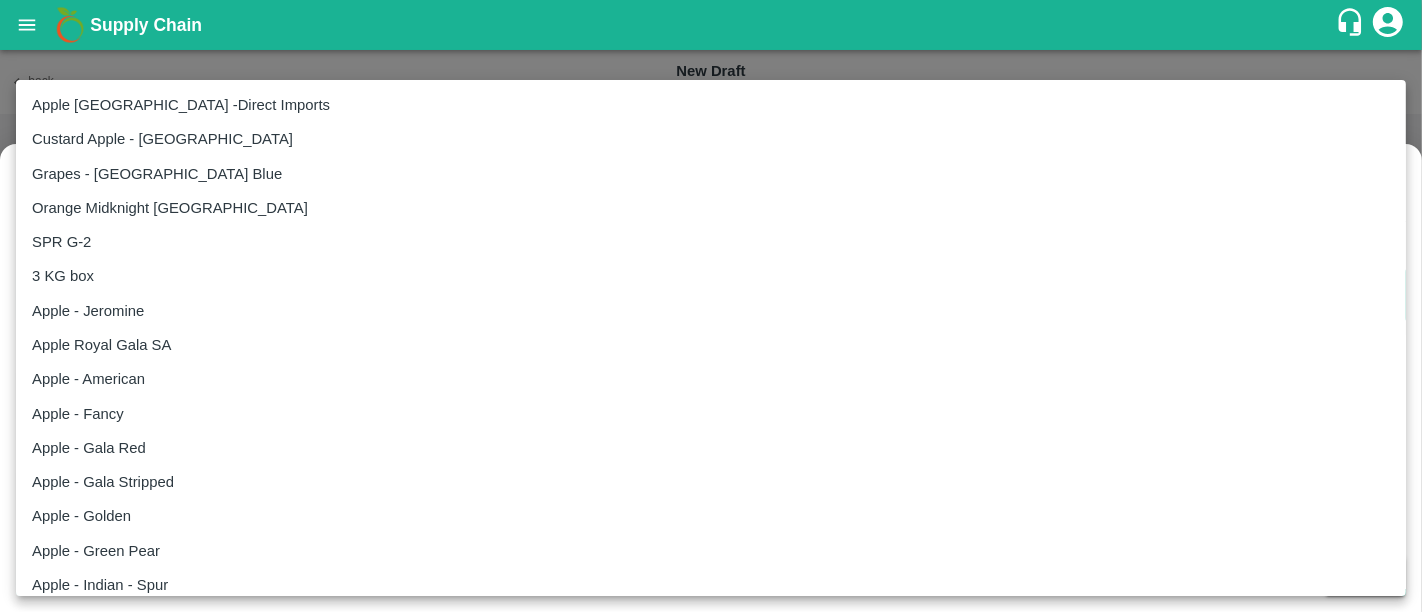 click on "Supply Chain Back New Draft 0 SKUs No Items are Added Add New Sku Jeewana CC Padru CC Shrigonda PH Indapur CC Nimgaon PH Sangola PH Nashik CC Lingsur CC Sangli PH Karmad CC FruitX Warud Mandi Direct Customer FruitX Warangal Mandi Tembhurni PH Nashik Banana [PERSON_NAME] Banana Export Oddi CC [APPL] Rohru[APPL] Rohru PH Nashik Grapes Export PH DMP [PERSON_NAME] industries PH Freshmax warehouse [PERSON_NAME] Logout Add new SKU Select Product ​ ​ Select SKU ​ ​ Select Packaging ​ ​ Cancel Save  Apple [GEOGRAPHIC_DATA] -Direct Imports  Custard Apple - Balanagar  Grapes - [GEOGRAPHIC_DATA] Blue  Orange Midknight [GEOGRAPHIC_DATA]  SPR G-2 3 KG box Apple  - Jeromine Apple  Royal Gala SA  Apple - American Apple - Fancy Apple - Gala Red Apple - Gala Stripped Apple - Golden Apple - Green Pear Apple - Indian - Spur Apple - Kullu Apple - Others Apple - Pear Apple - Plum Apple - Red - Delicious Apple - Red - Golden Apple - Rich - Red Apple - Royal Apple - Royal - AAA Apple - Royal - Delicious Apple - Royal - Selected Apple - [PERSON_NAME]" at bounding box center [711, 306] 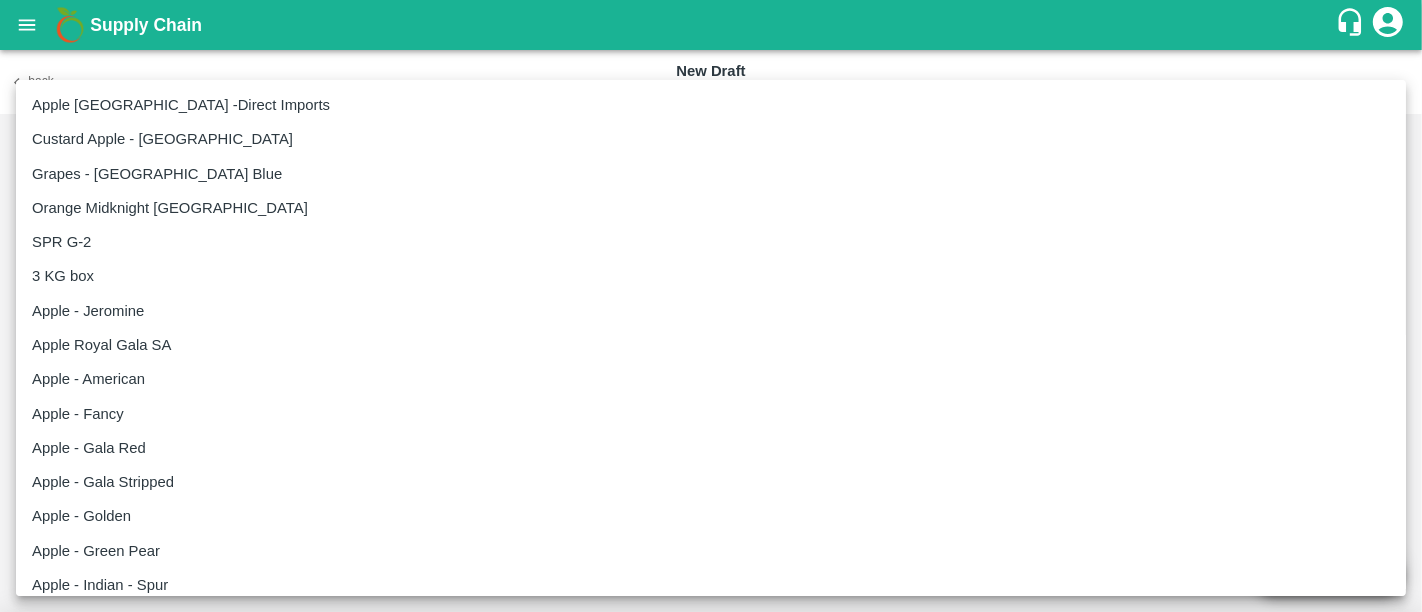 scroll, scrollTop: 3296, scrollLeft: 0, axis: vertical 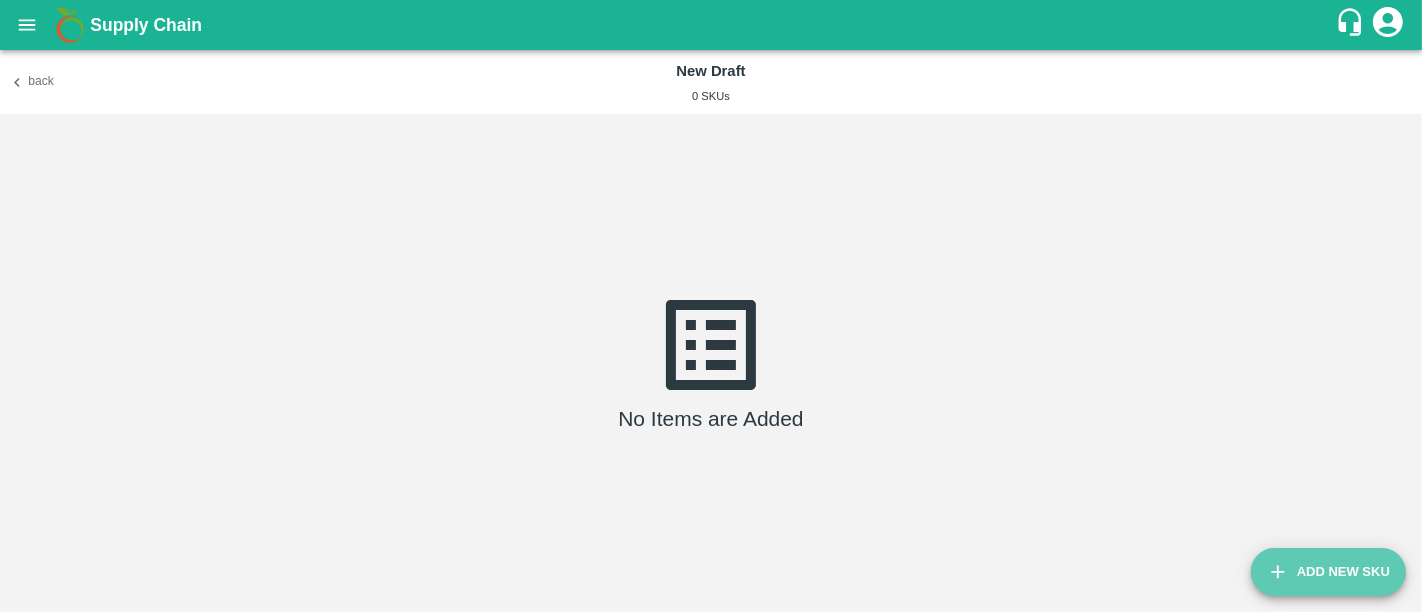 click on "Add New Sku" at bounding box center (1328, 572) 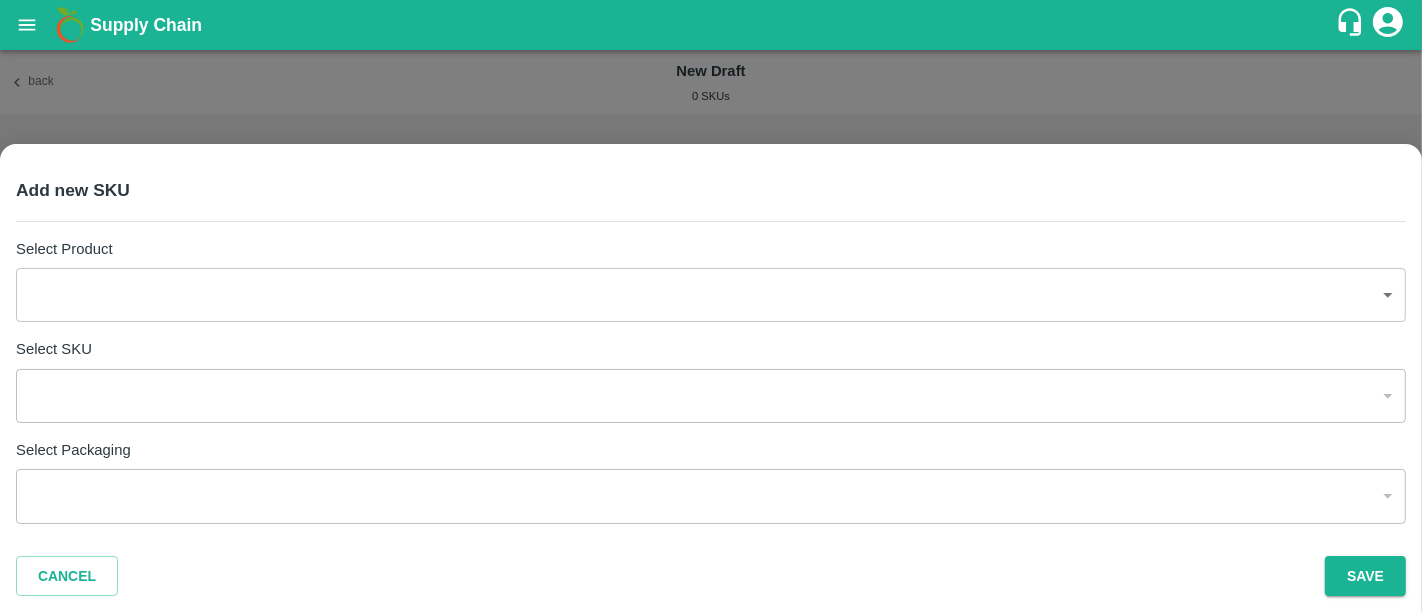 click on "Supply Chain Back New Draft 0 SKUs No Items are Added Add New Sku Jeewana CC Padru CC Shrigonda PH Indapur CC Nimgaon PH Sangola PH Nashik CC Lingsur CC Sangli PH Karmad CC FruitX Warud Mandi Direct Customer FruitX Warangal Mandi Tembhurni PH Nashik Banana [PERSON_NAME] Banana Export Oddi CC [APPL] Rohru[APPL] Rohru PH Nashik Grapes Export PH DMP [PERSON_NAME] industries PH Freshmax warehouse [PERSON_NAME] Logout Add new SKU Select Product ​ ​ Select SKU ​ ​ Select Packaging ​ ​ Cancel Save" at bounding box center (711, 306) 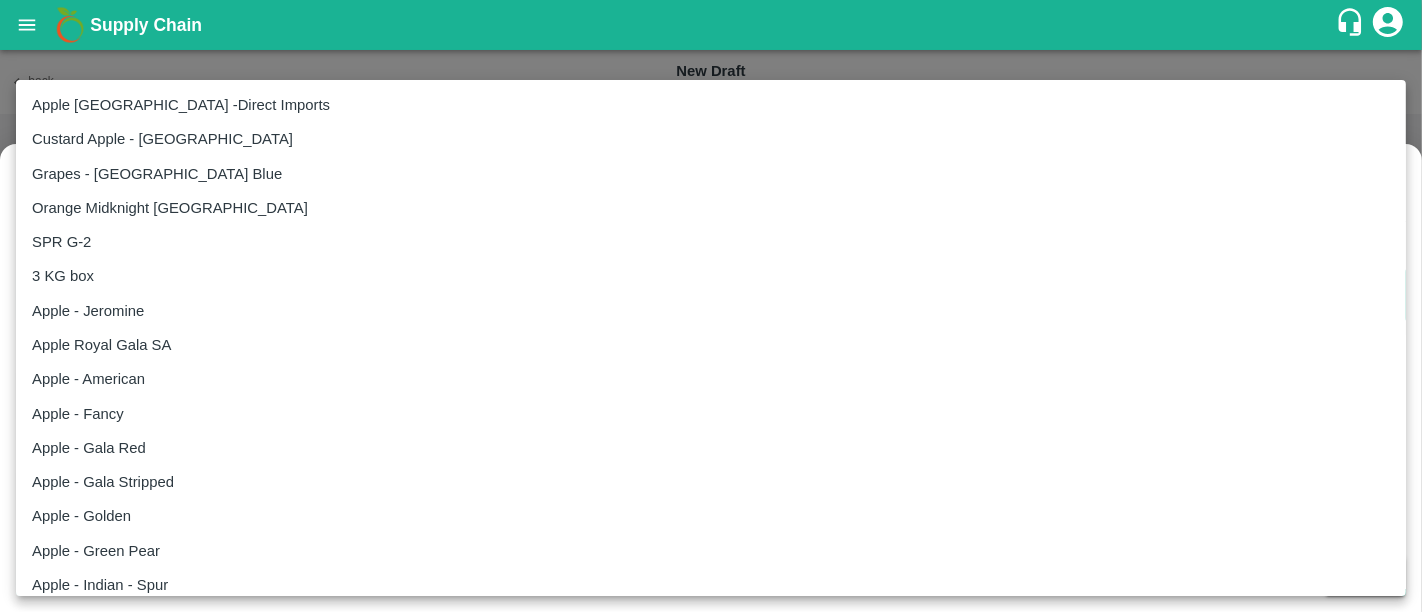 type 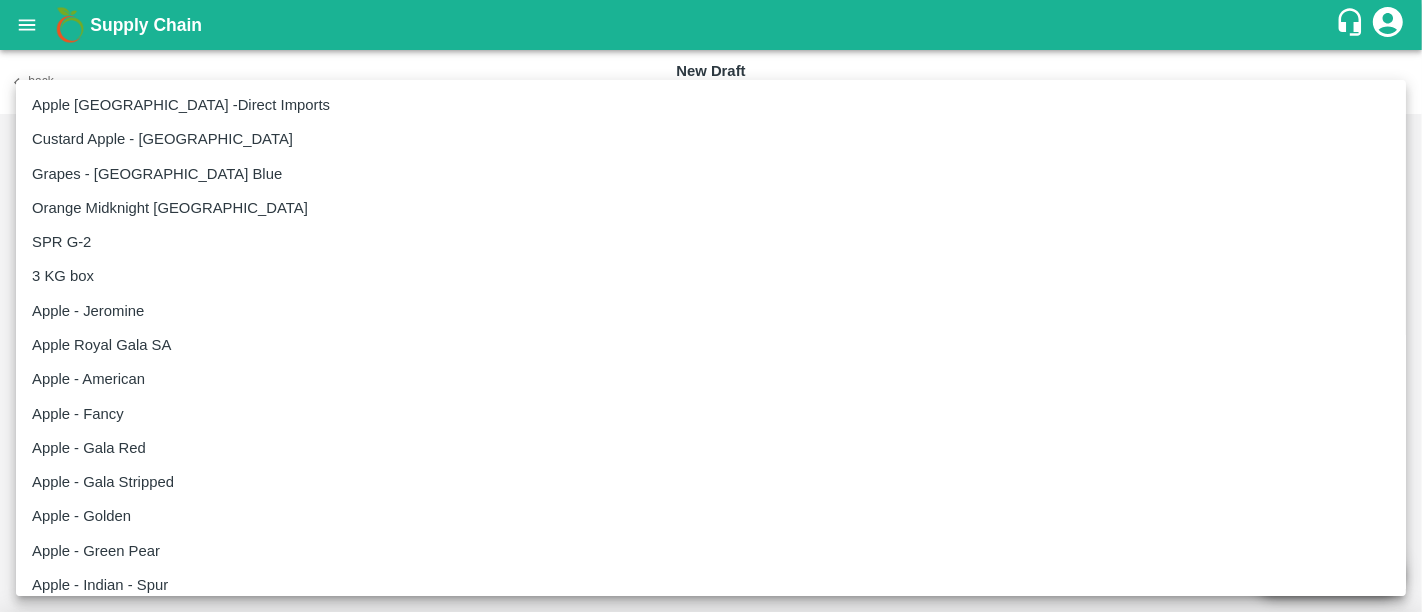 scroll, scrollTop: 2508, scrollLeft: 0, axis: vertical 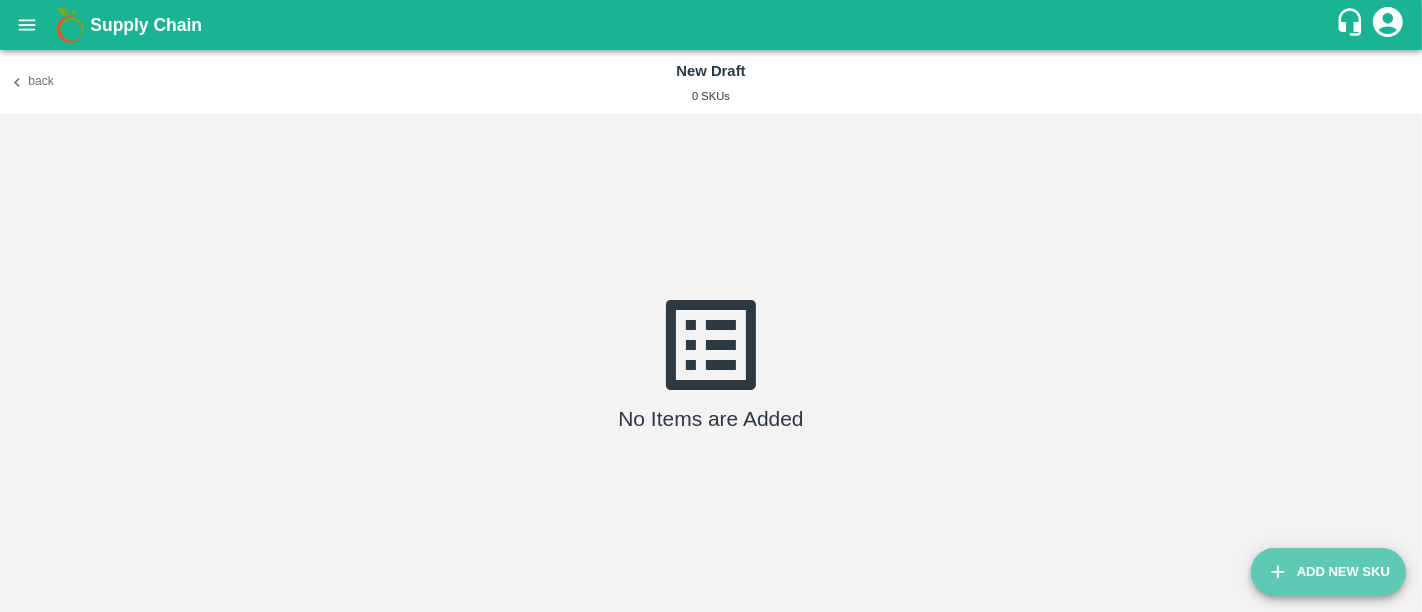 click on "Add New Sku" at bounding box center [1328, 572] 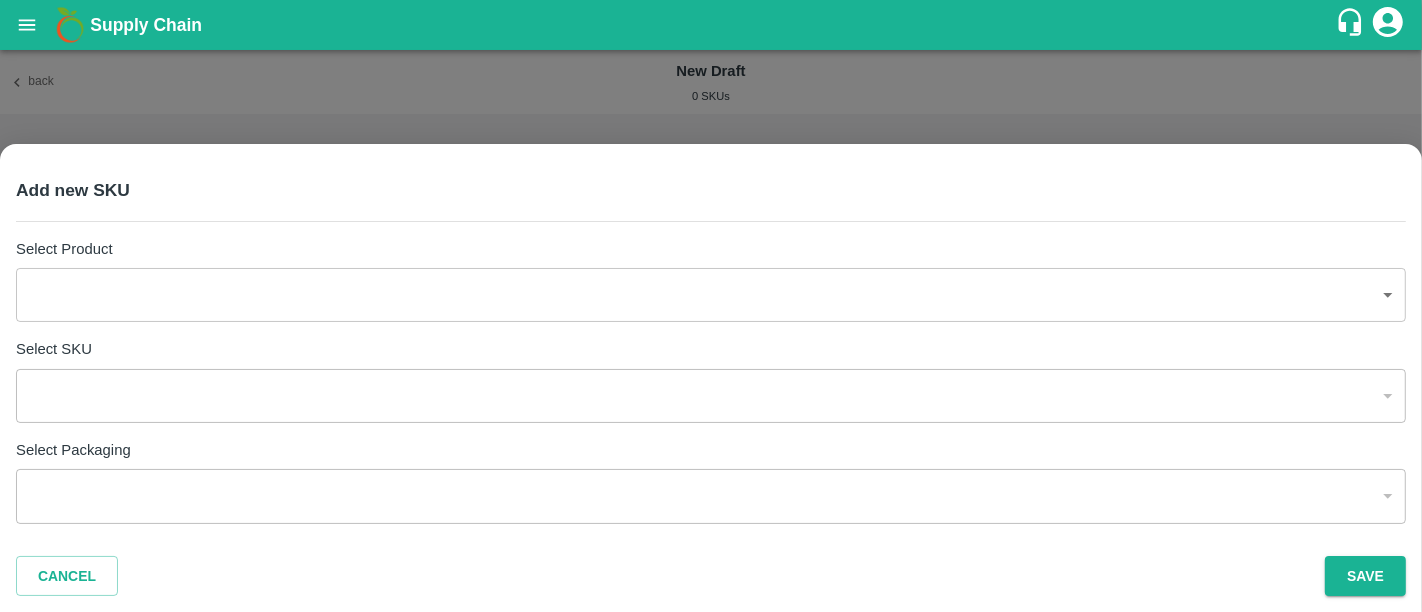 click on "Supply Chain Back New Draft 0 SKUs No Items are Added Add New Sku Jeewana CC Padru CC Shrigonda PH Indapur CC Nimgaon PH Sangola PH Nashik CC Lingsur CC Sangli PH Karmad CC FruitX Warud Mandi Direct Customer FruitX Warangal Mandi Tembhurni PH Nashik Banana [PERSON_NAME] Banana Export Oddi CC [APPL] Rohru[APPL] Rohru PH Nashik Grapes Export PH DMP [PERSON_NAME] industries PH Freshmax warehouse [PERSON_NAME] Logout Add new SKU Select Product ​ ​ Select SKU ​ ​ Select Packaging ​ ​ Cancel Save" at bounding box center [711, 306] 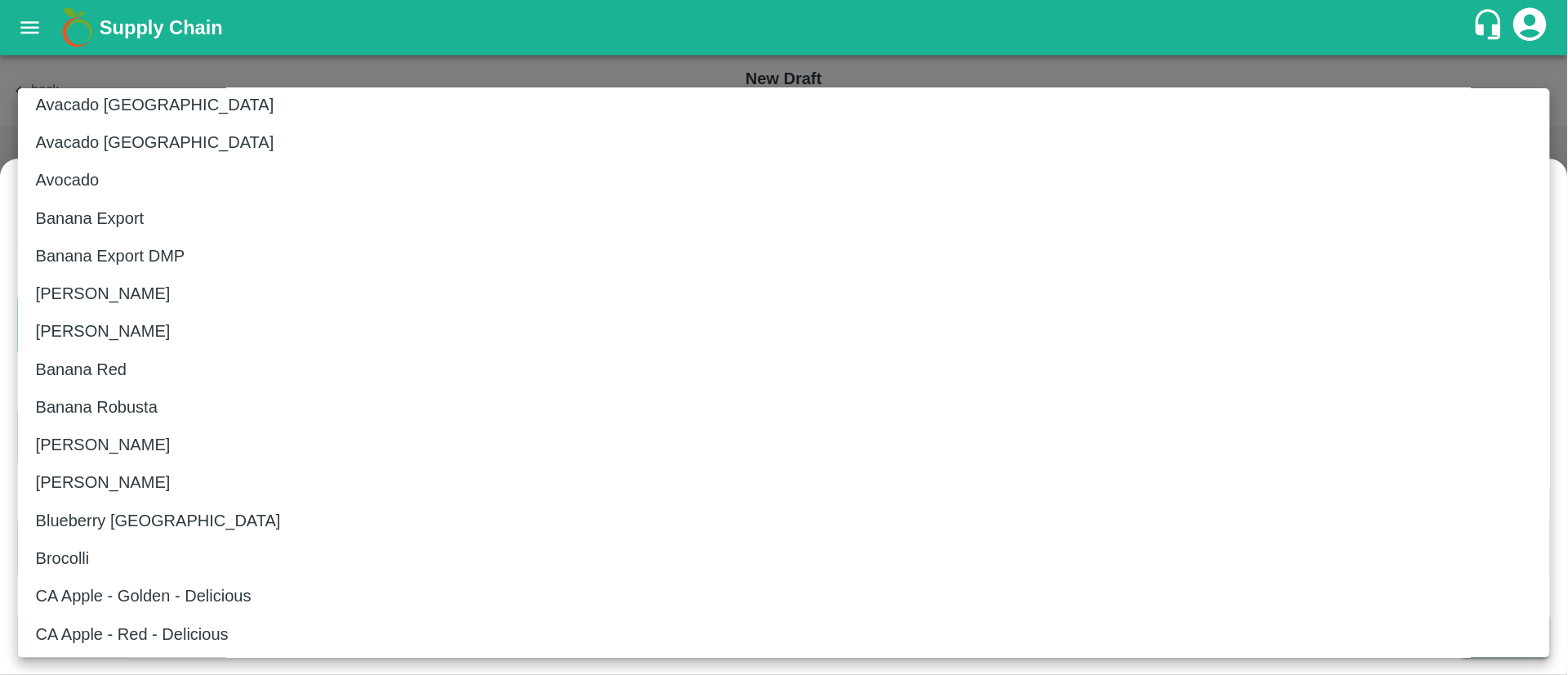 scroll, scrollTop: 2143, scrollLeft: 0, axis: vertical 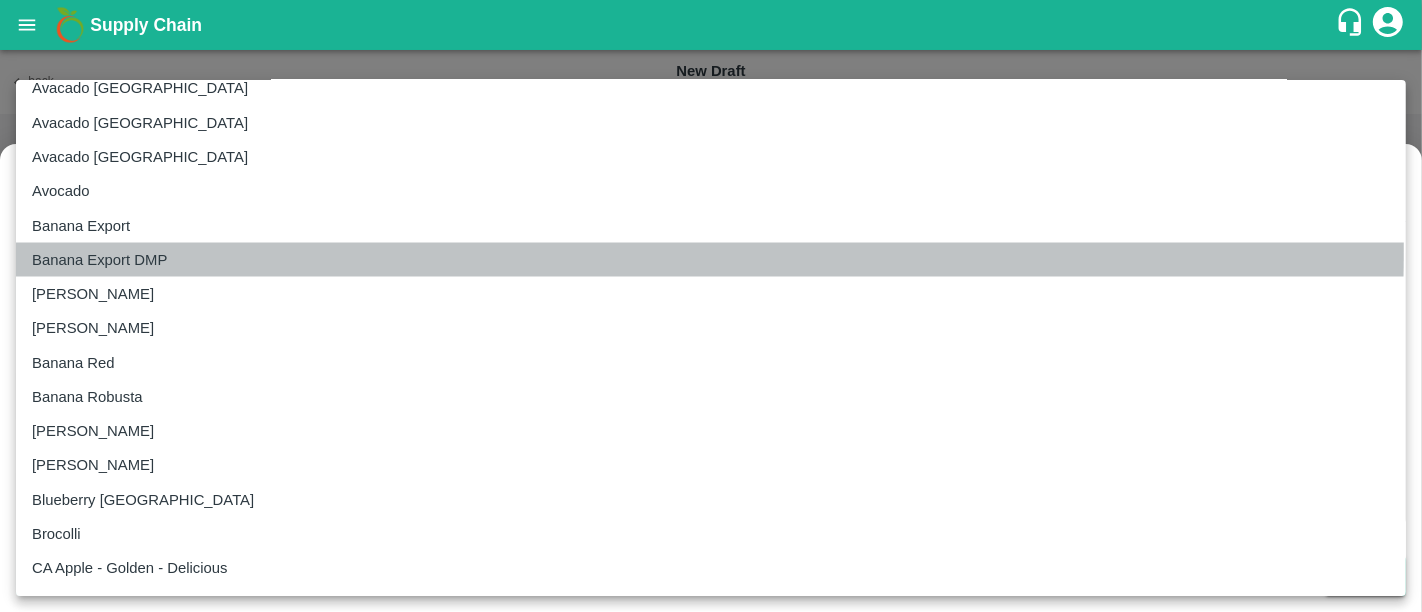 click on "Banana Export DMP" at bounding box center (99, 260) 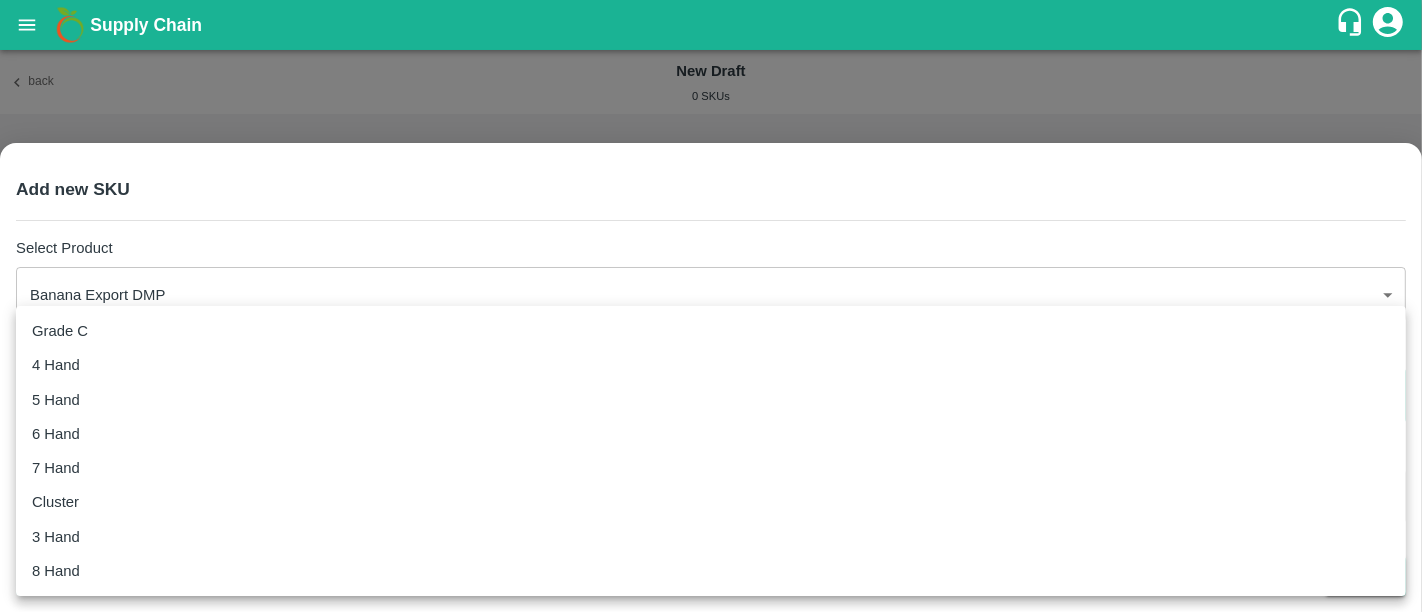 click on "Supply Chain Back New Draft 0 SKUs No Items are Added Add New Sku Jeewana CC Padru CC Shrigonda PH Indapur CC Nimgaon PH Sangola PH Nashik CC Lingsur CC Sangli PH Karmad CC FruitX Warud Mandi Direct Customer FruitX Warangal Mandi Tembhurni PH Nashik Banana [PERSON_NAME] Banana Export Oddi CC [APPL] Rohru[APPL] Rohru PH Nashik Grapes Export PH DMP [PERSON_NAME] industries PH Freshmax warehouse [PERSON_NAME] Logout Add new SKU Select Product Banana Export DMP 265 ​ Select SKU ​ ​ Select Packaging ​ ​ Cancel Save Grade C 4 Hand 5 Hand 6 Hand 7 Hand Cluster 3 Hand 8 Hand" at bounding box center (711, 306) 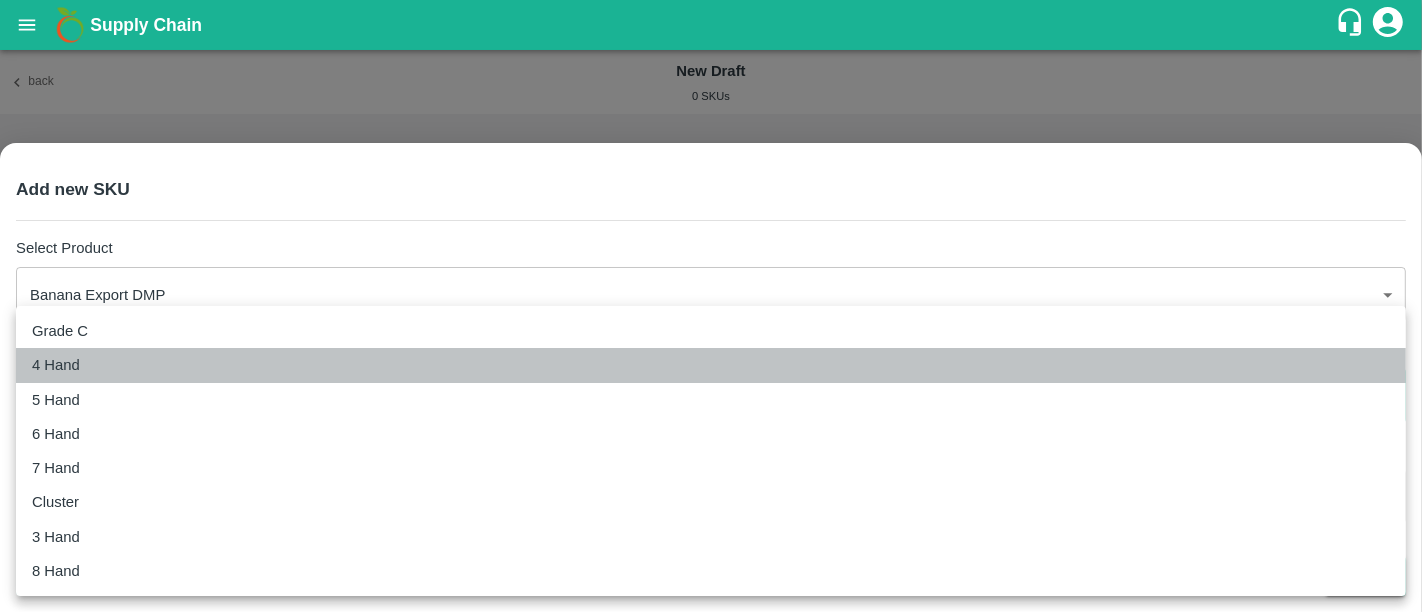 click on "4 Hand" at bounding box center [61, 365] 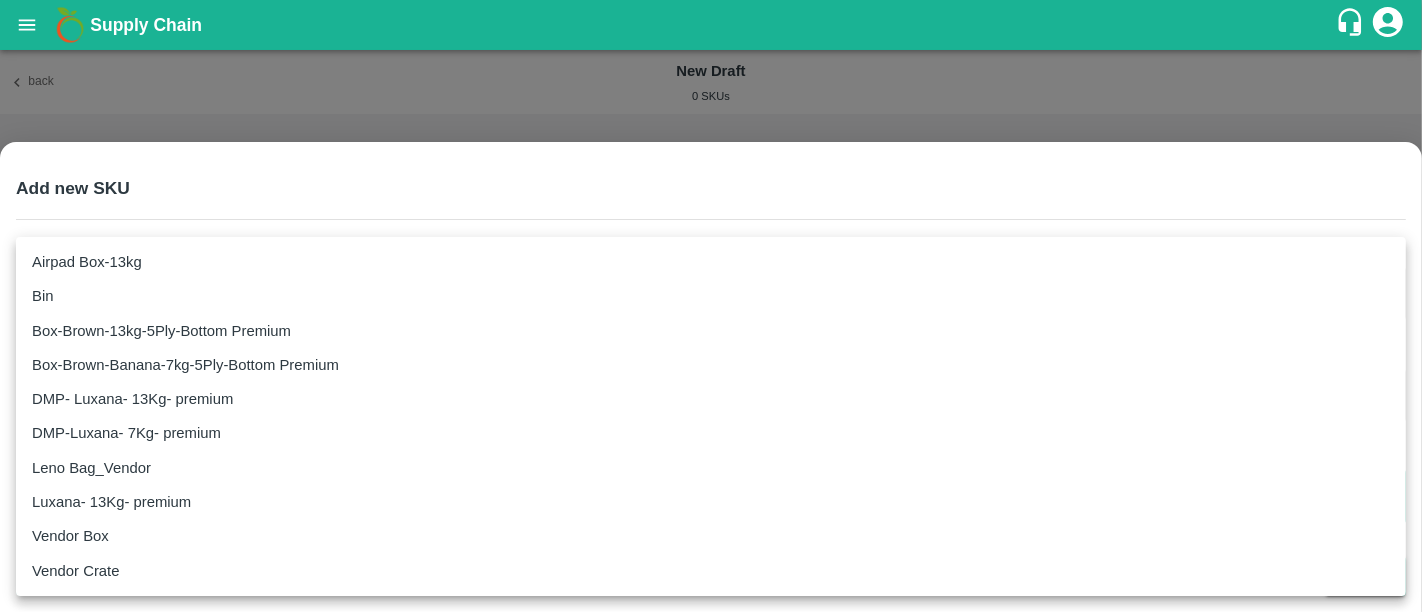 click on "Supply Chain Back New Draft 0 SKUs No Items are Added Add New Sku Jeewana CC Padru CC Shrigonda PH Indapur CC Nimgaon PH Sangola PH Nashik CC Lingsur CC Sangli PH Karmad CC FruitX Warud Mandi Direct Customer FruitX Warangal Mandi Tembhurni PH Nashik Banana [PERSON_NAME] Banana Export Oddi CC [APPL] Rohru[APPL] Rohru PH Nashik Grapes Export PH DMP [PERSON_NAME] industries PH Freshmax warehouse [PERSON_NAME] Logout Add new SKU Select Product Banana Export DMP 265 ​ Select SKU 4 Hand 11162 ​ Select Packaging ​ ​ Cancel Save Airpad Box-13kg Bin Box-Brown-13kg-5Ply-Bottom Premium Box-Brown-Banana-7kg-5Ply-Bottom Premium DMP- Luxana- 13Kg- premium DMP-Luxana- 7Kg- premium Leno Bag_Vendor Luxana- 13Kg- premium Vendor Box Vendor Crate" at bounding box center (711, 306) 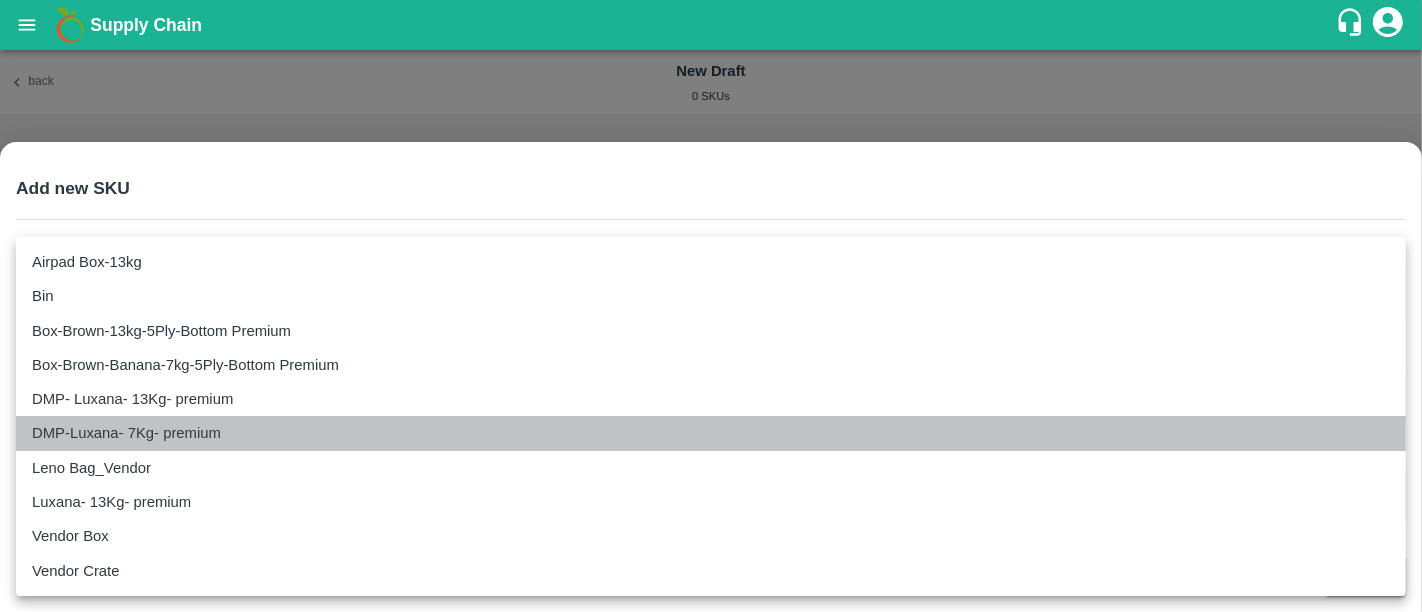 click on "DMP-Luxana- 7Kg- premium" at bounding box center (711, 433) 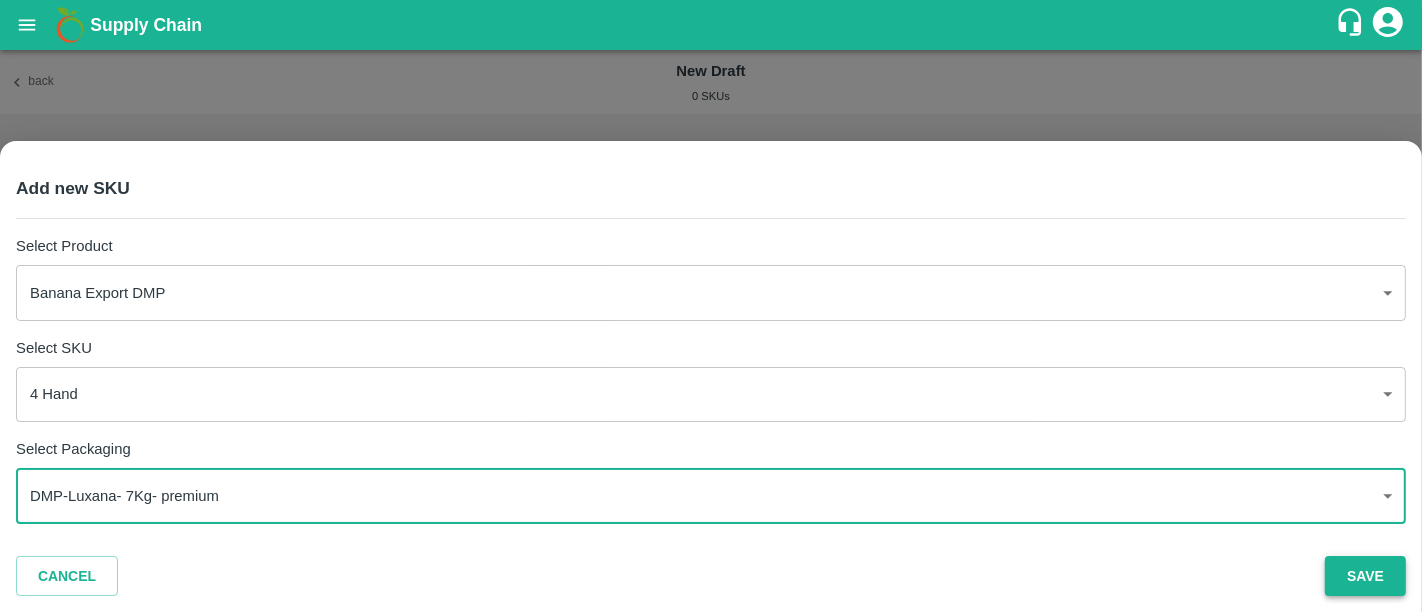 click on "Save" at bounding box center [1365, 576] 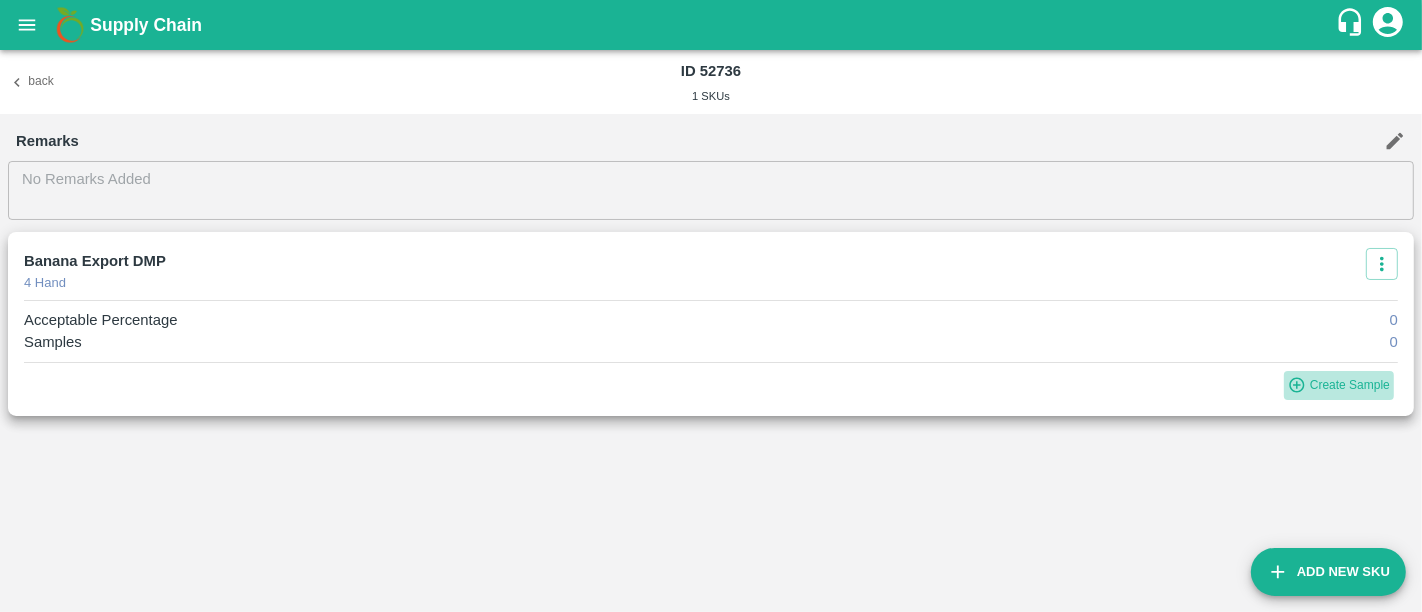 click on "Create Sample" at bounding box center [1341, 385] 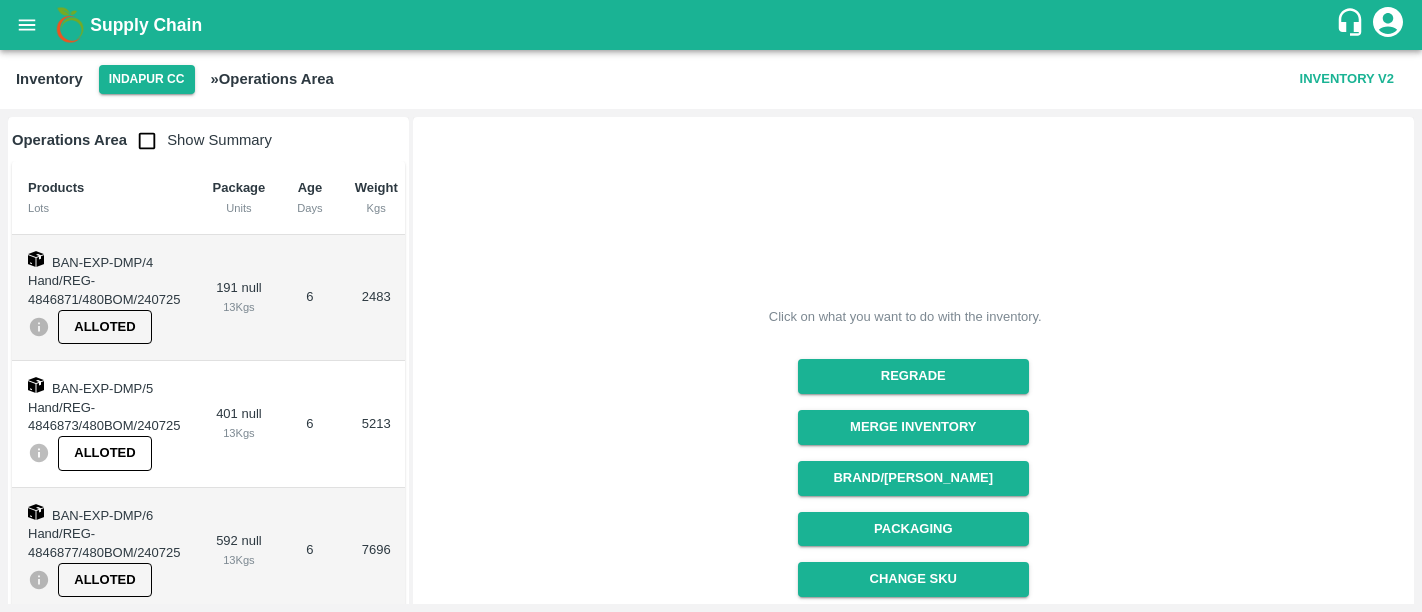 scroll, scrollTop: 0, scrollLeft: 0, axis: both 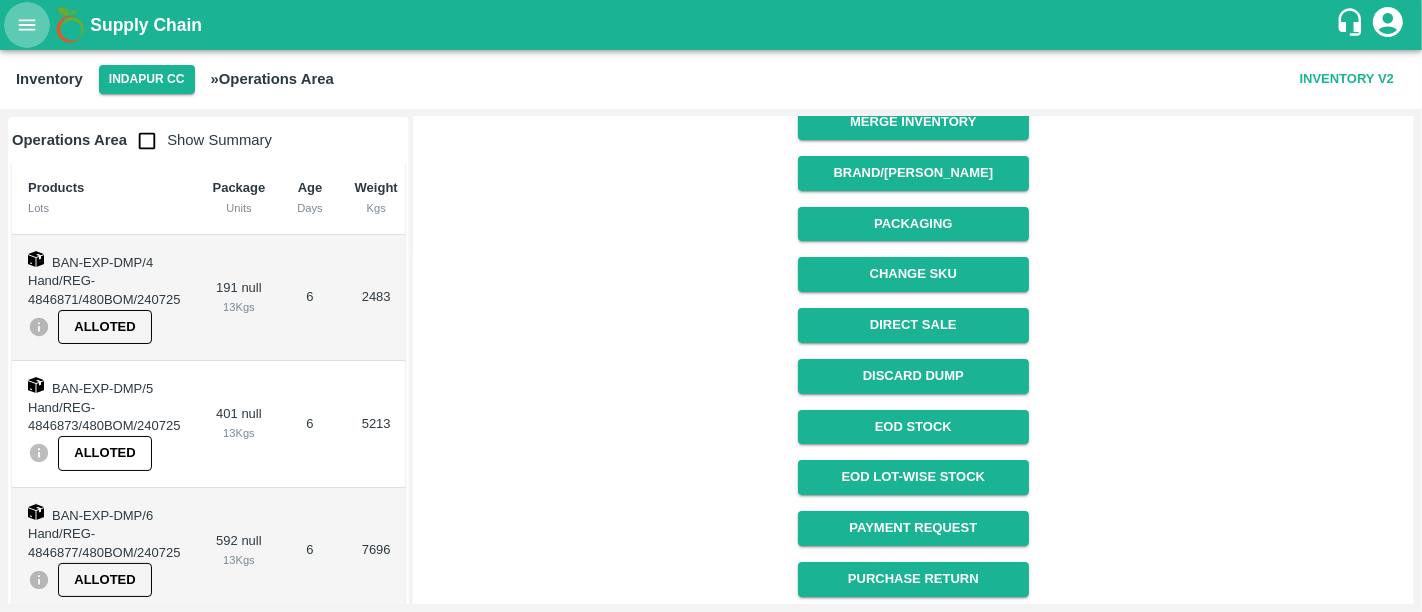 click 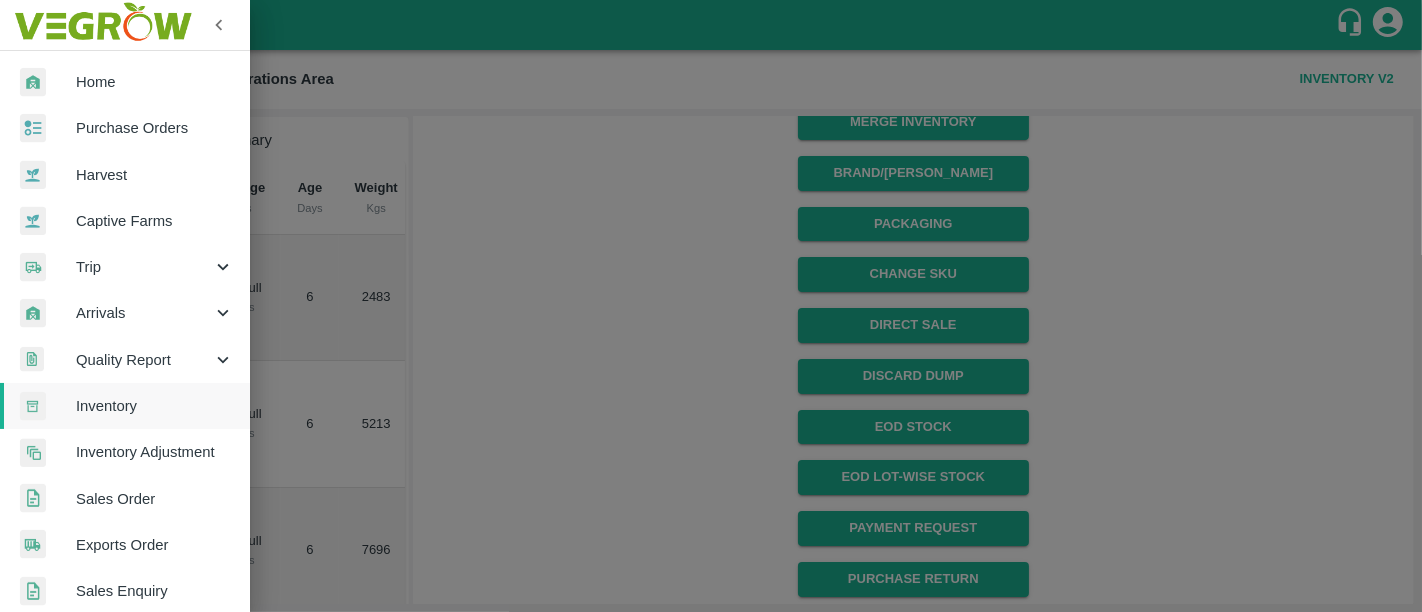 click on "Inventory" at bounding box center [155, 406] 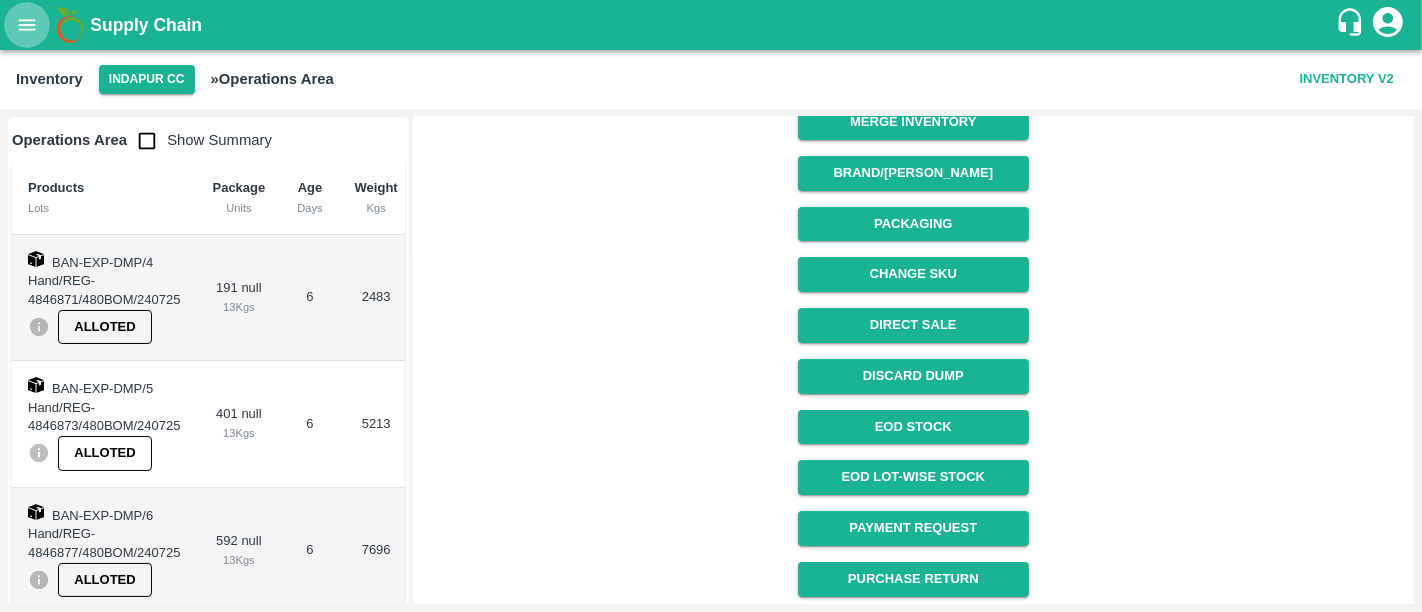 click 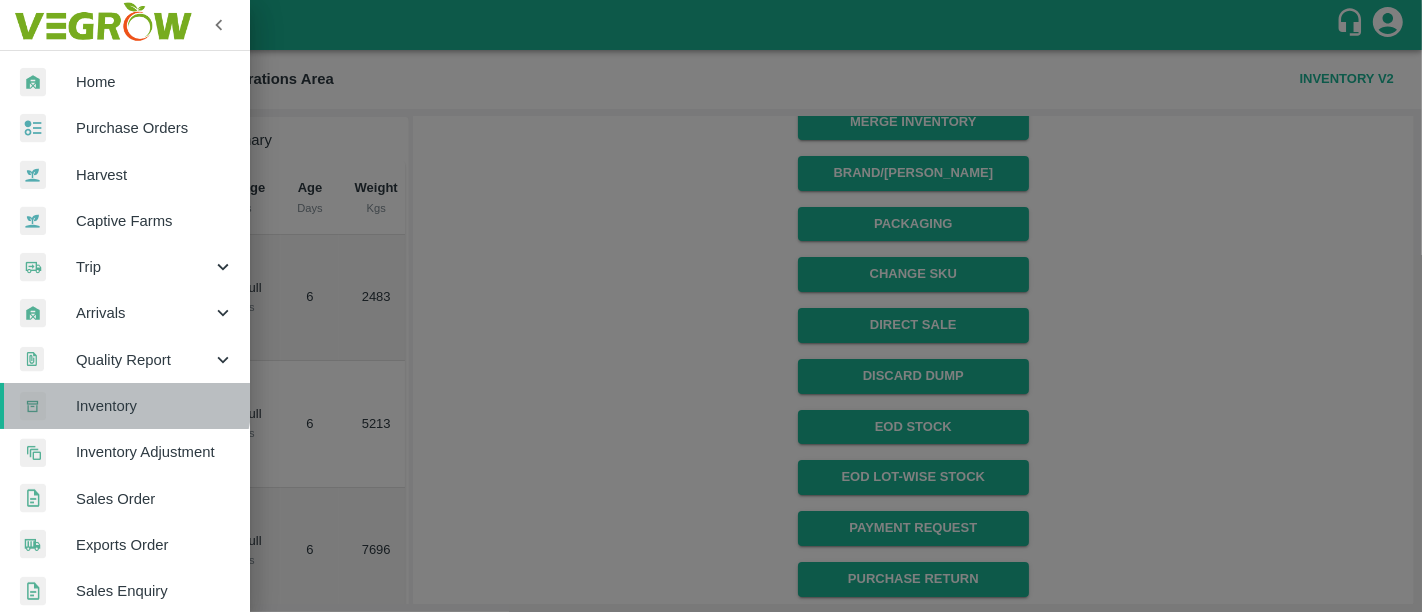 click on "Inventory" at bounding box center (155, 406) 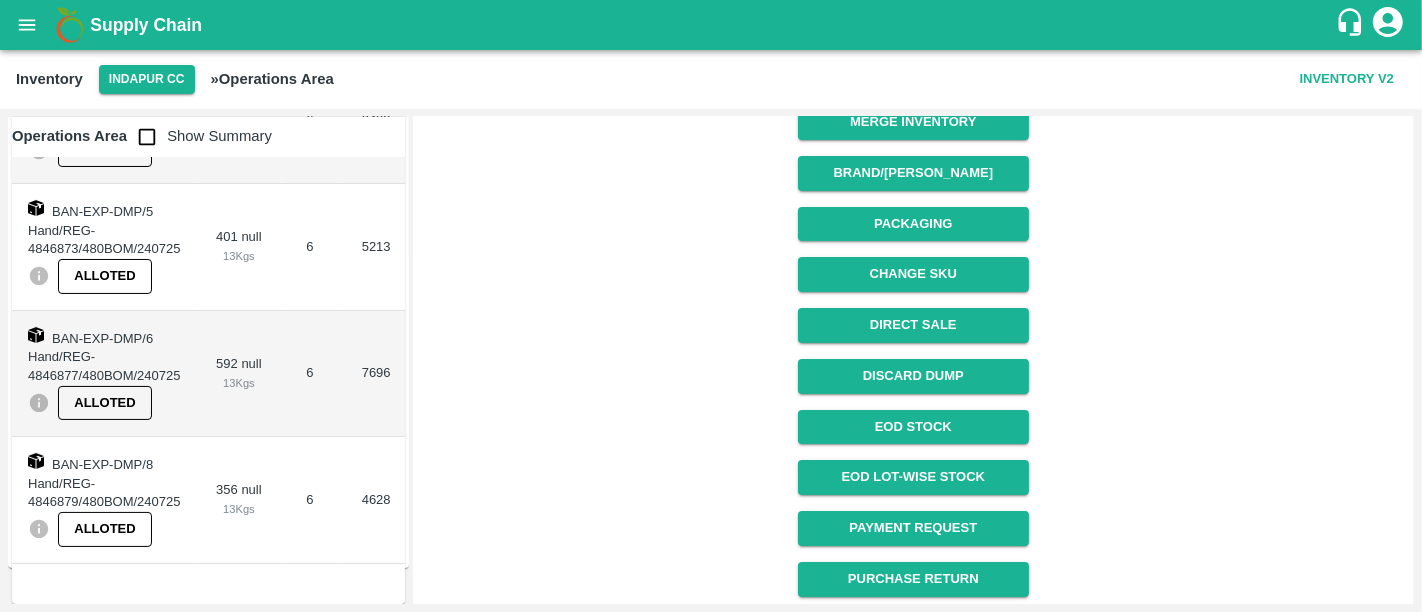 scroll, scrollTop: 0, scrollLeft: 0, axis: both 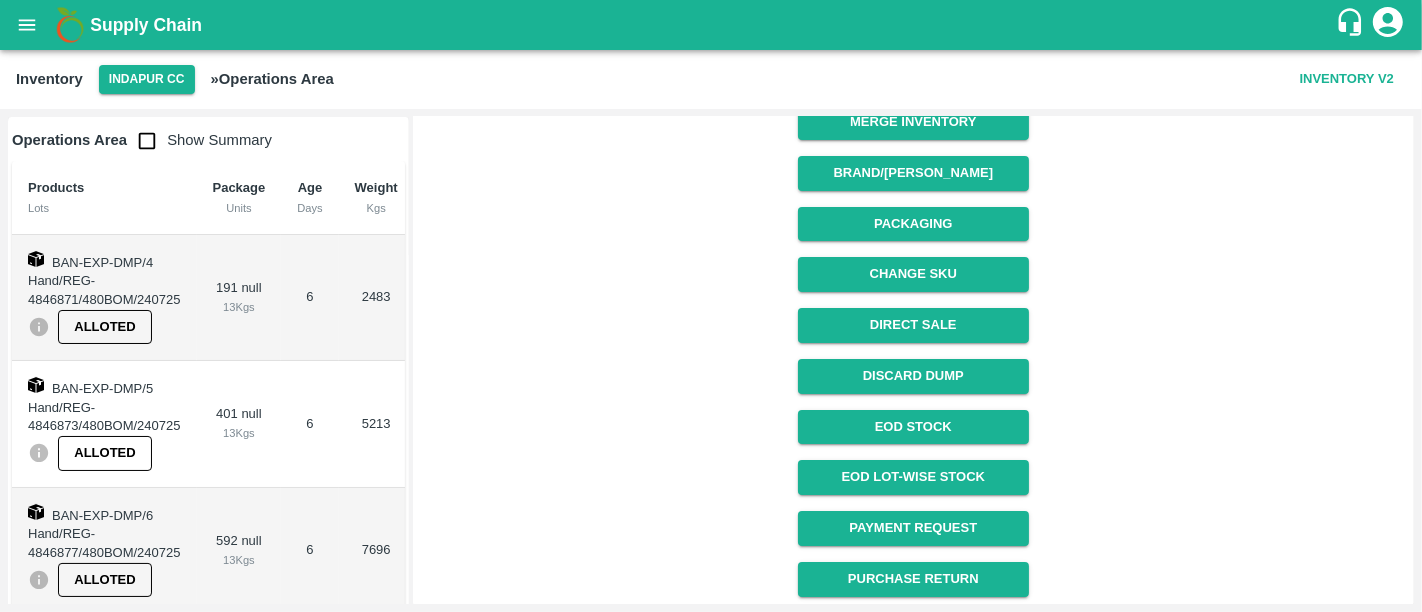 click 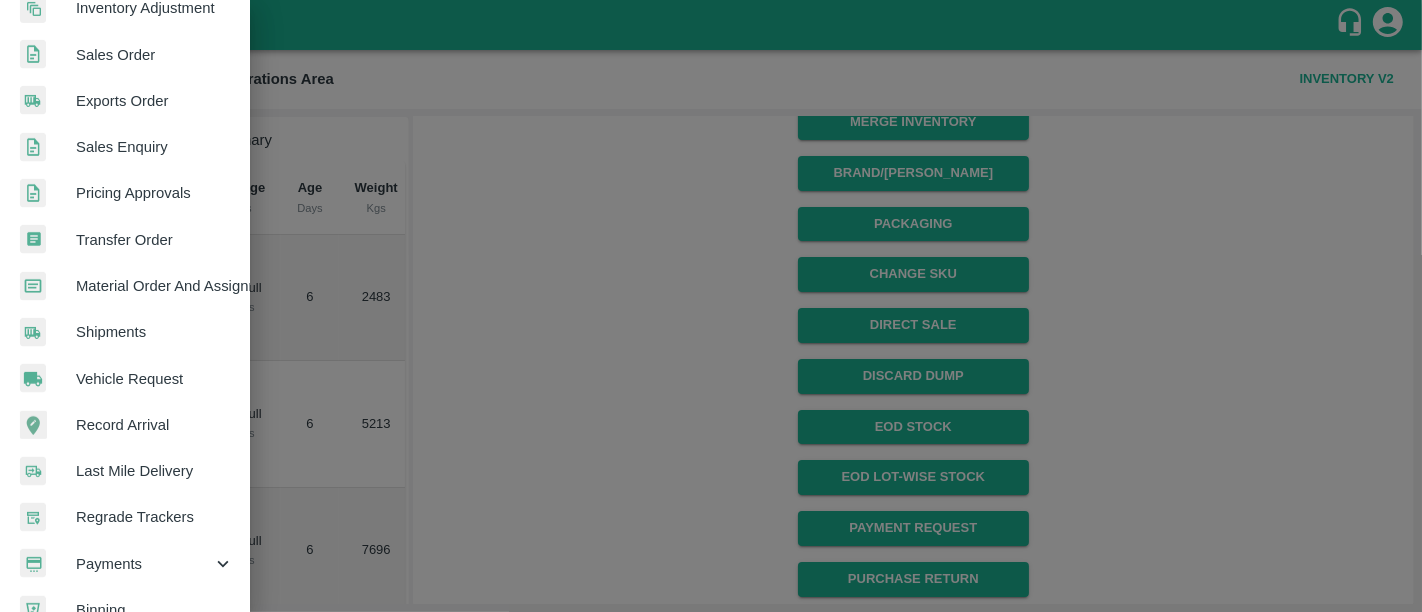scroll, scrollTop: 526, scrollLeft: 0, axis: vertical 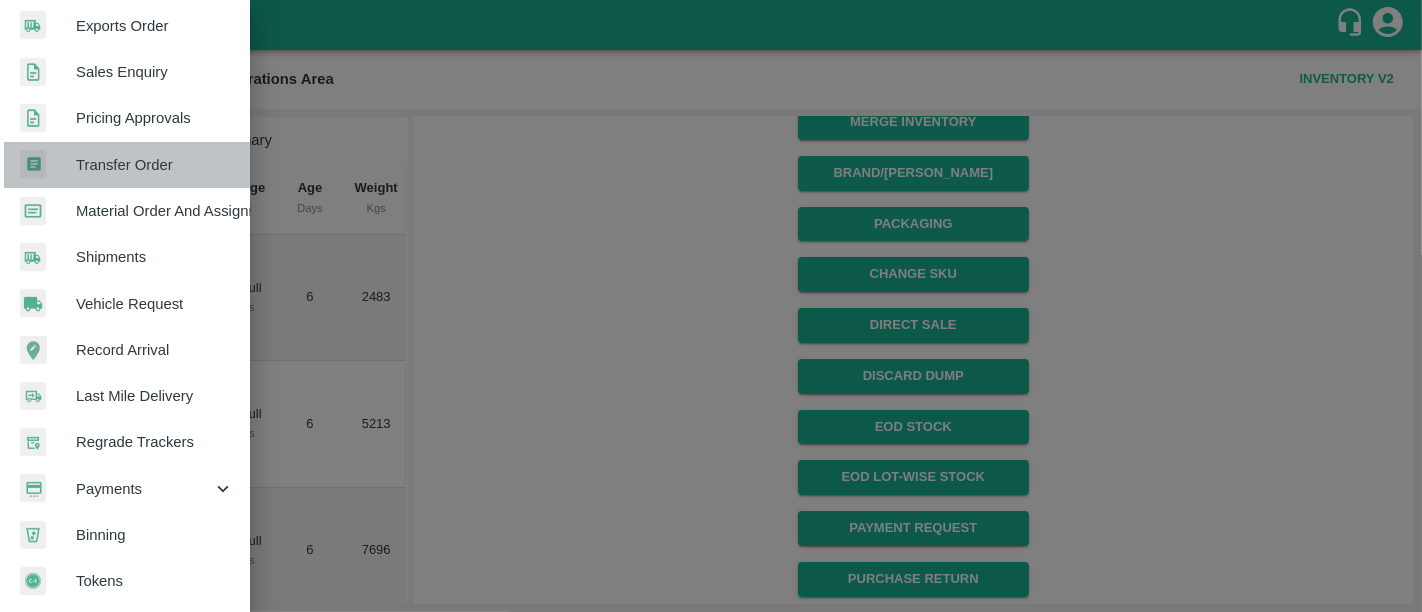 click on "Transfer Order" at bounding box center [155, 165] 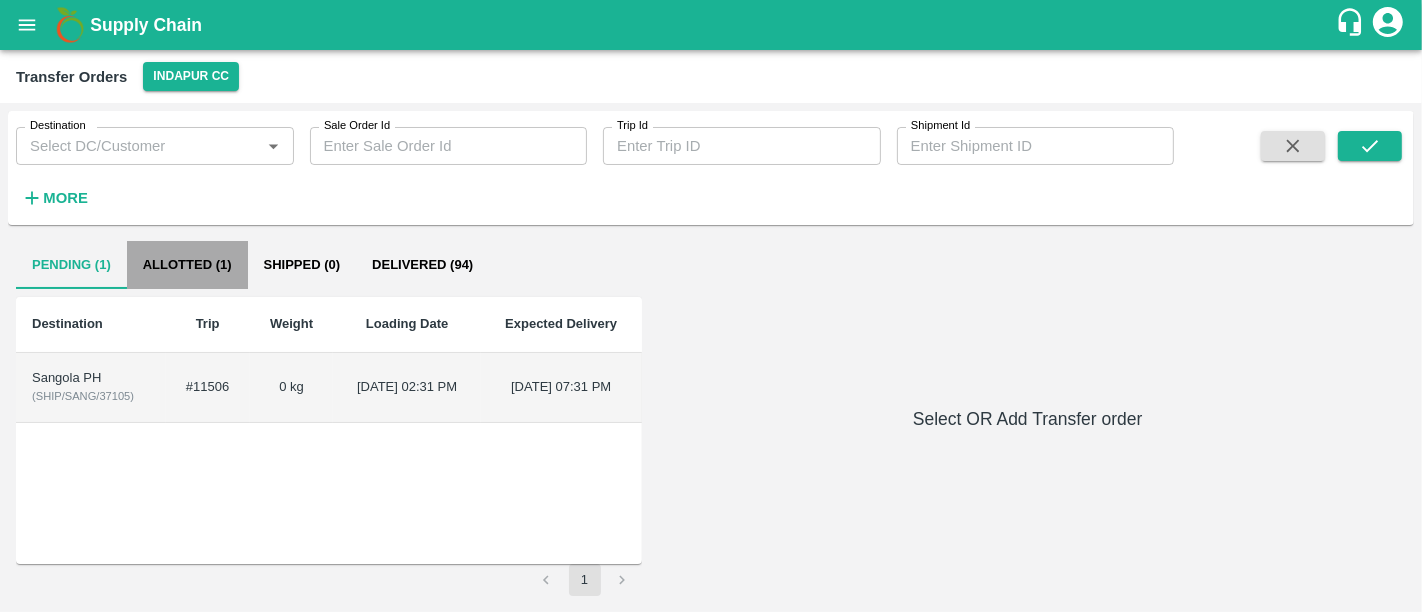 click on "Allotted (1)" at bounding box center (187, 265) 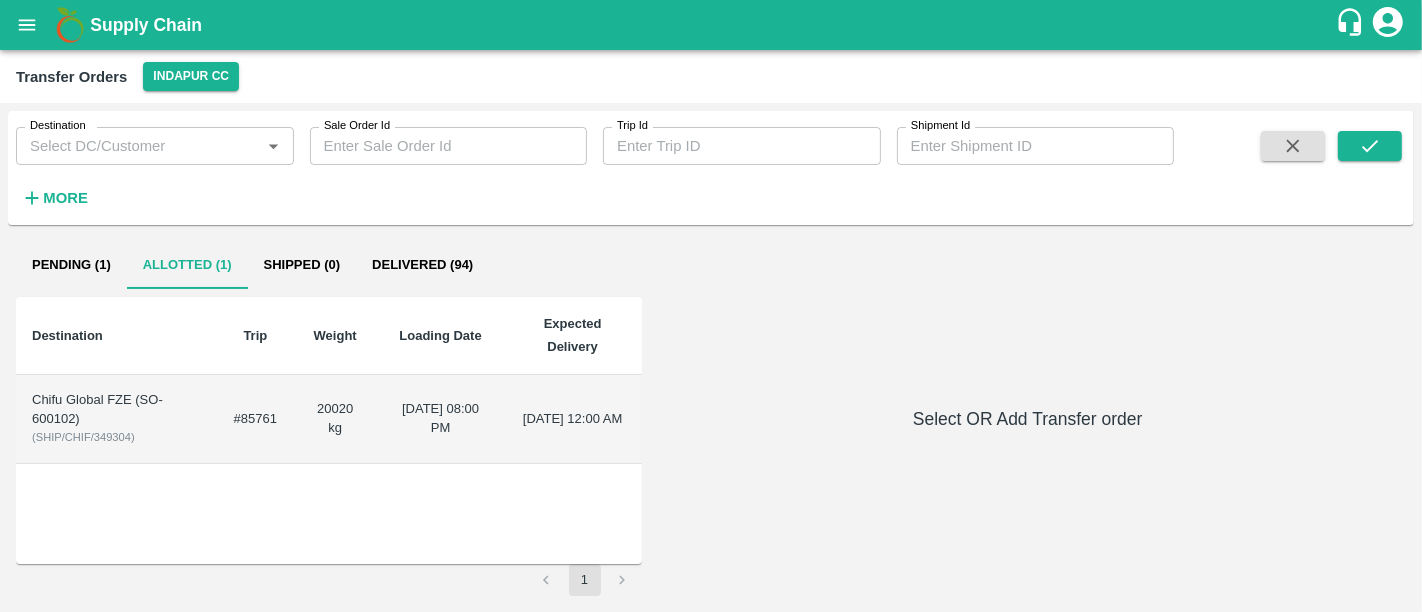 click on "#85761" at bounding box center (255, 419) 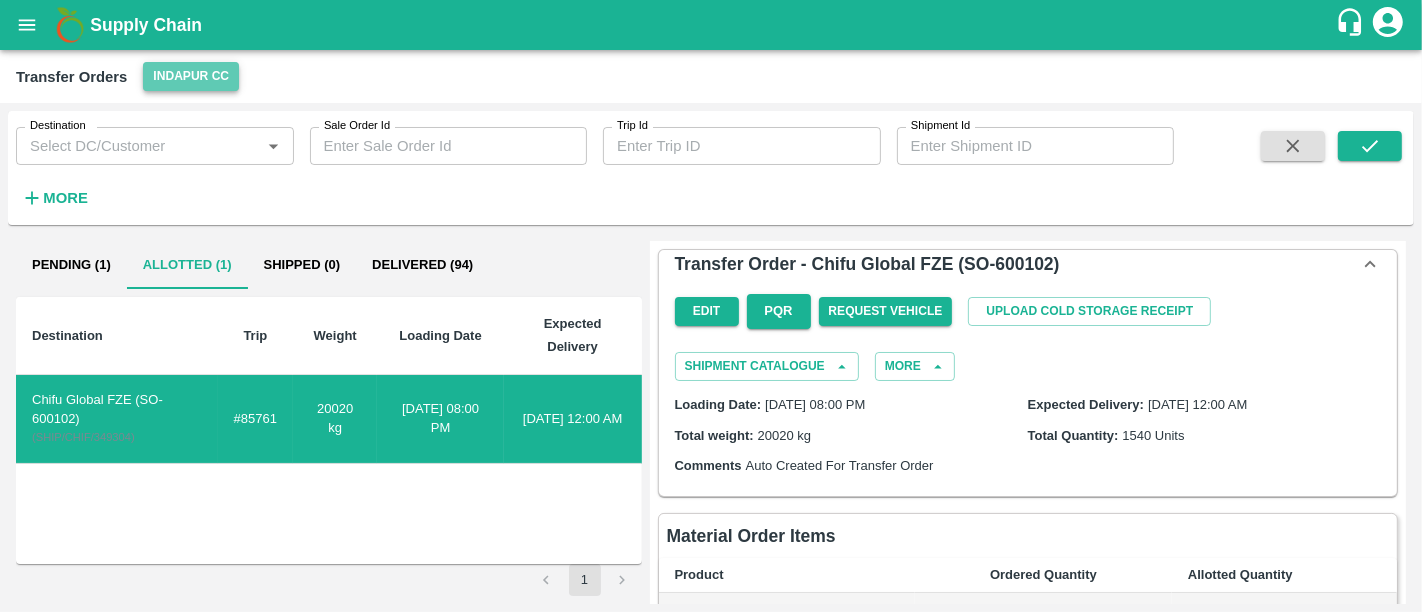 click on "Indapur CC" at bounding box center [191, 76] 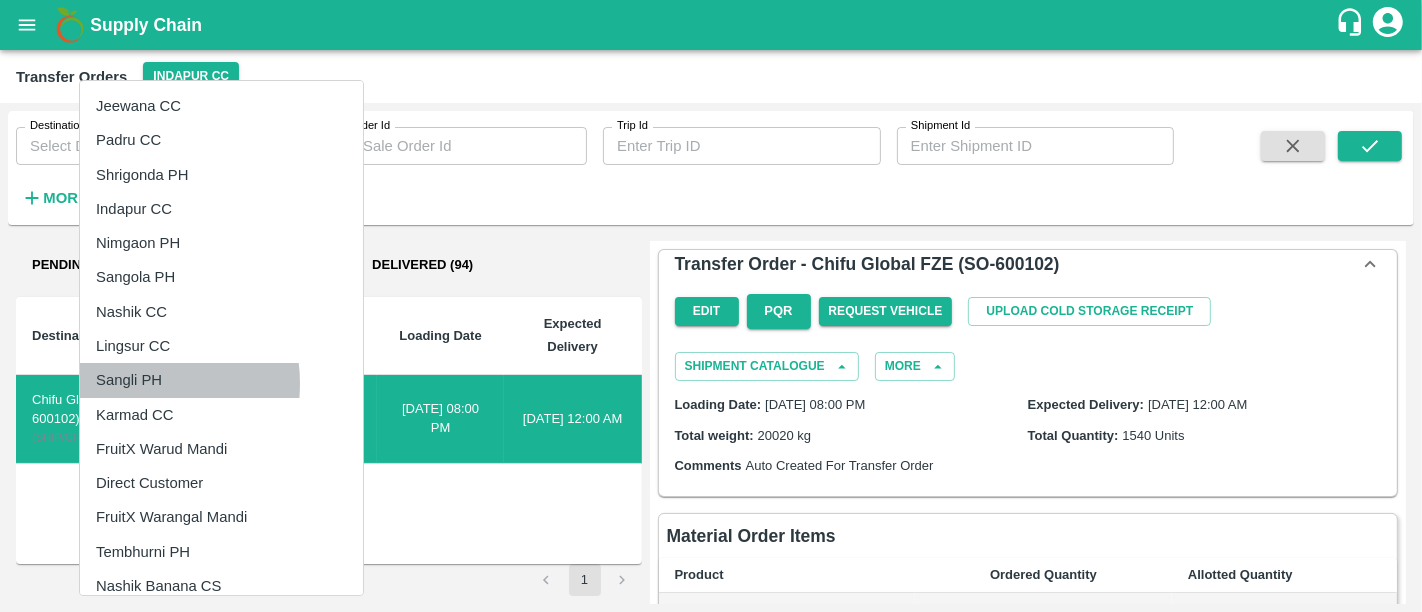 click on "Sangli PH" at bounding box center [221, 380] 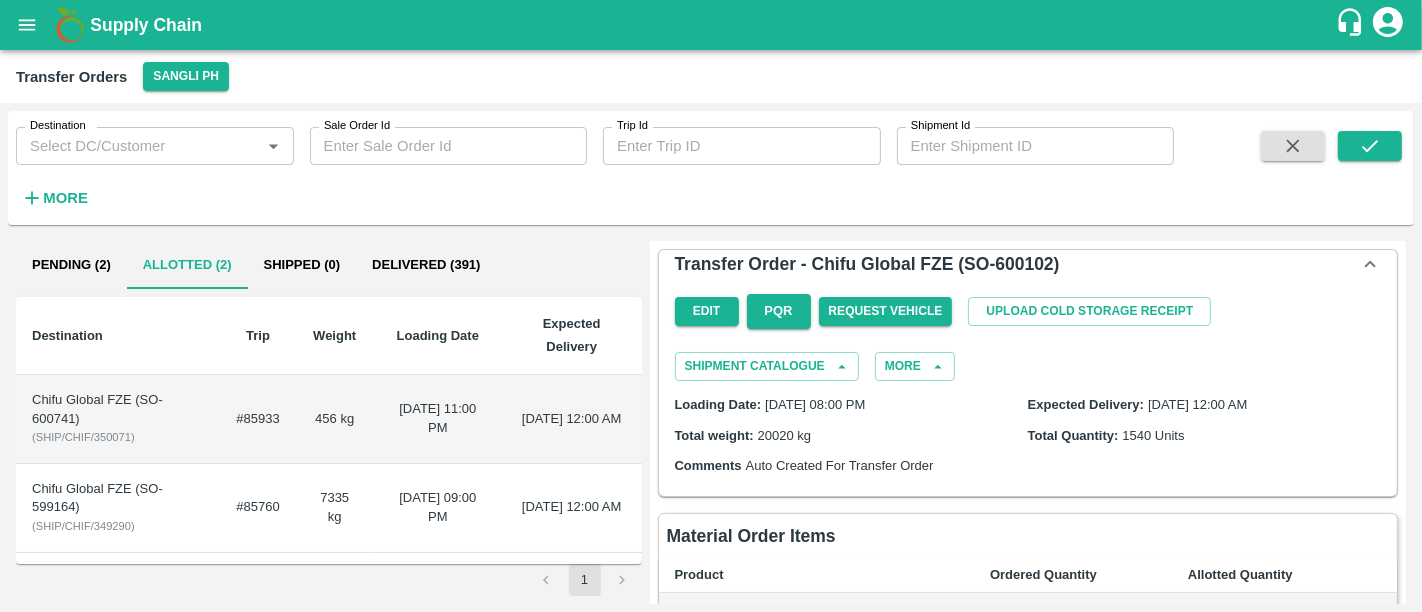 click on "#85933" at bounding box center (257, 419) 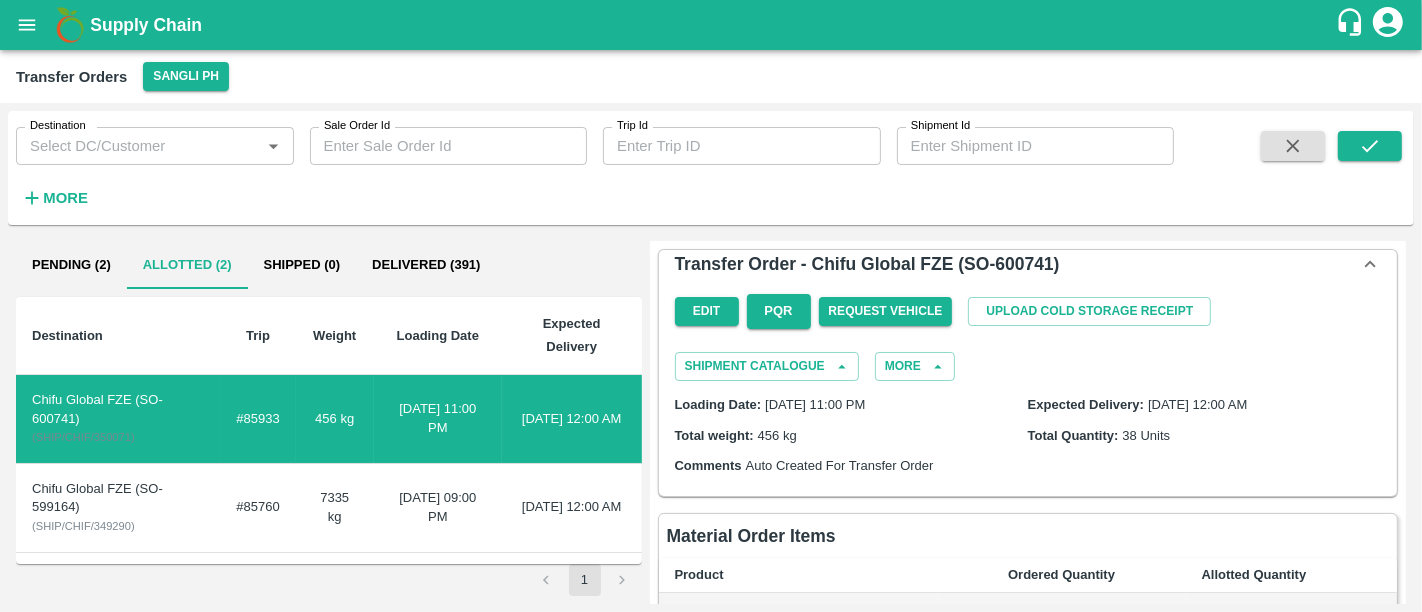 click on "#85760" at bounding box center (257, 508) 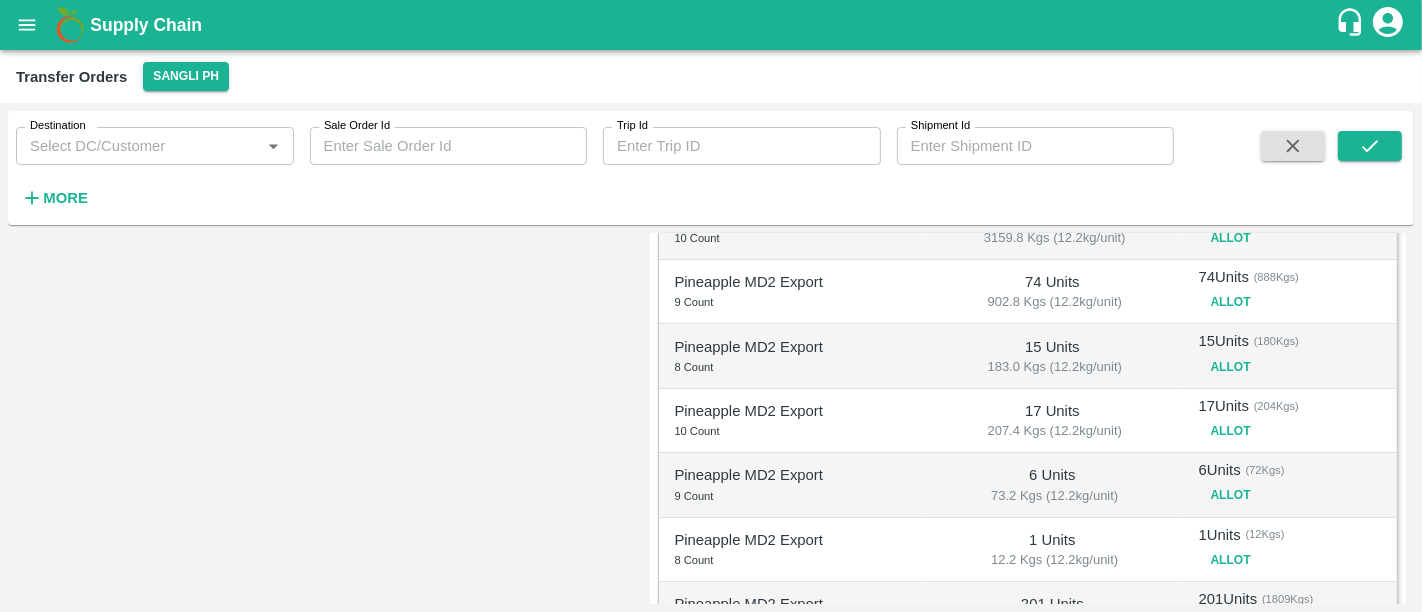 scroll, scrollTop: 0, scrollLeft: 0, axis: both 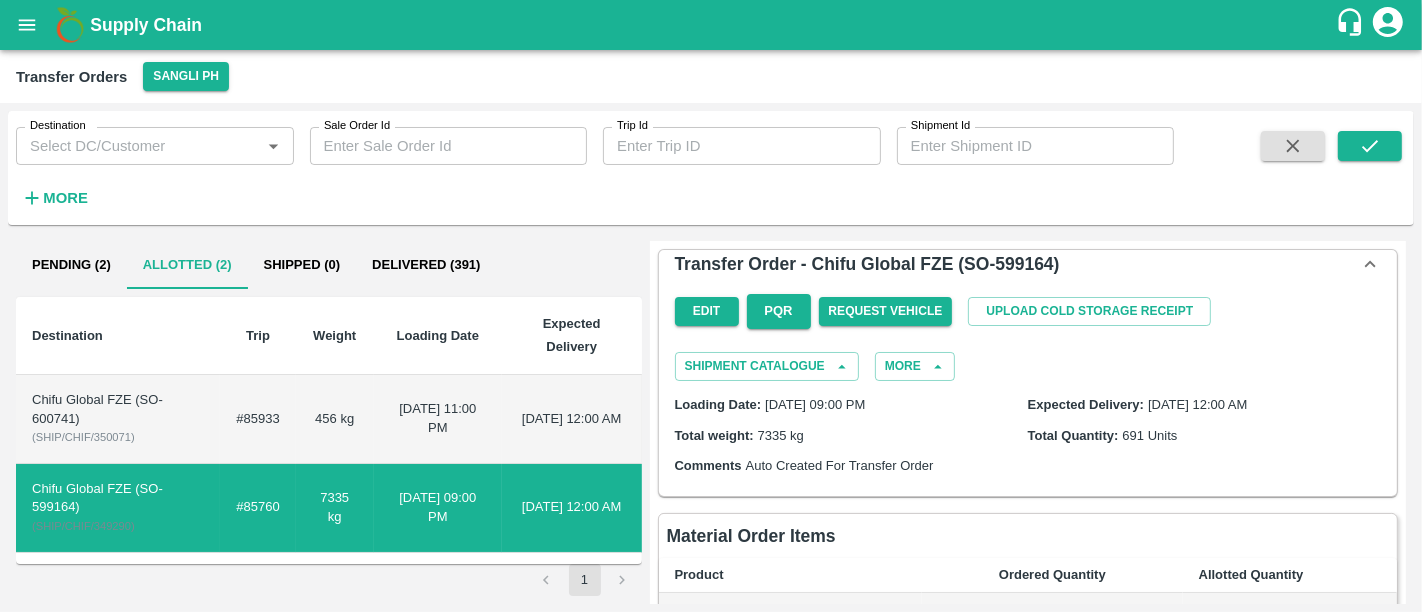 click on "Pending (2)" at bounding box center [71, 265] 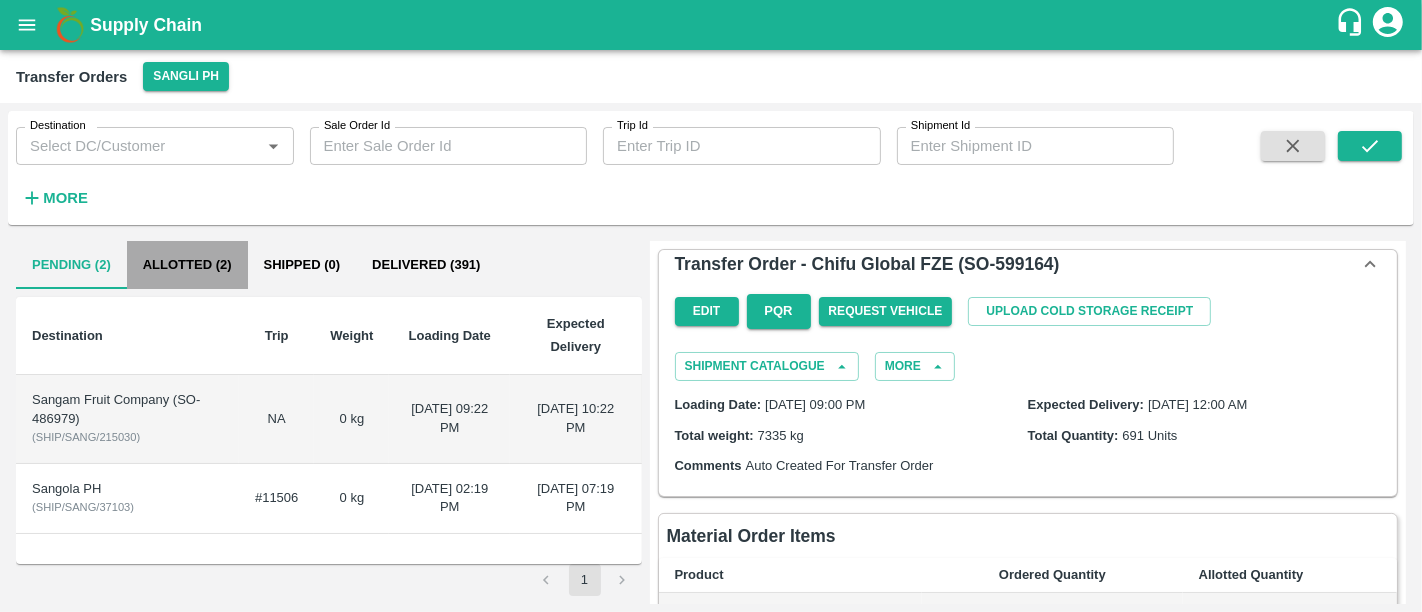 click on "Allotted (2)" at bounding box center [187, 265] 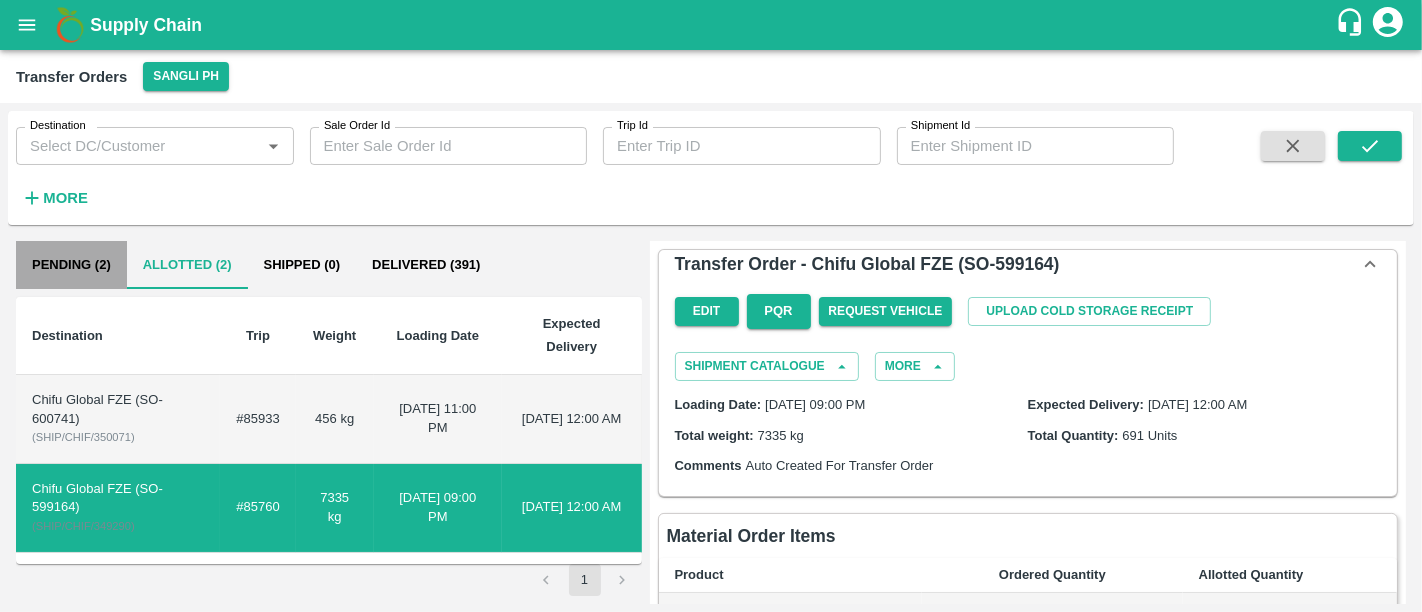 click on "Pending (2)" at bounding box center [71, 265] 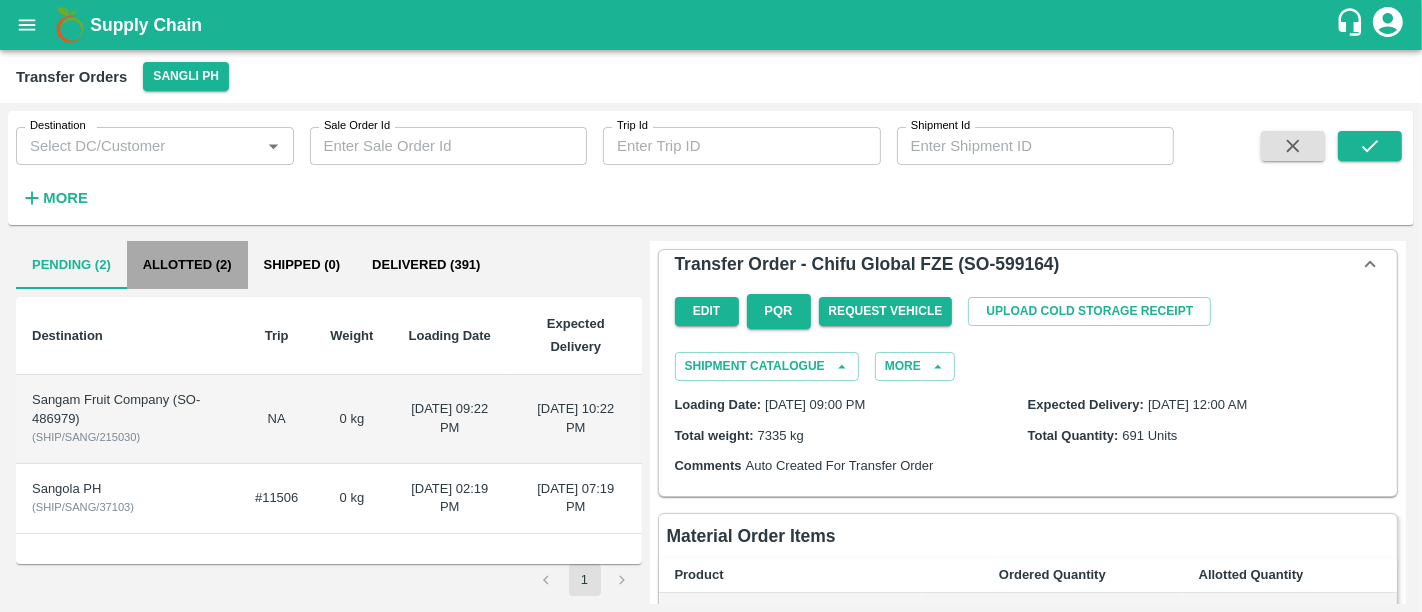 click on "Allotted (2)" at bounding box center (187, 265) 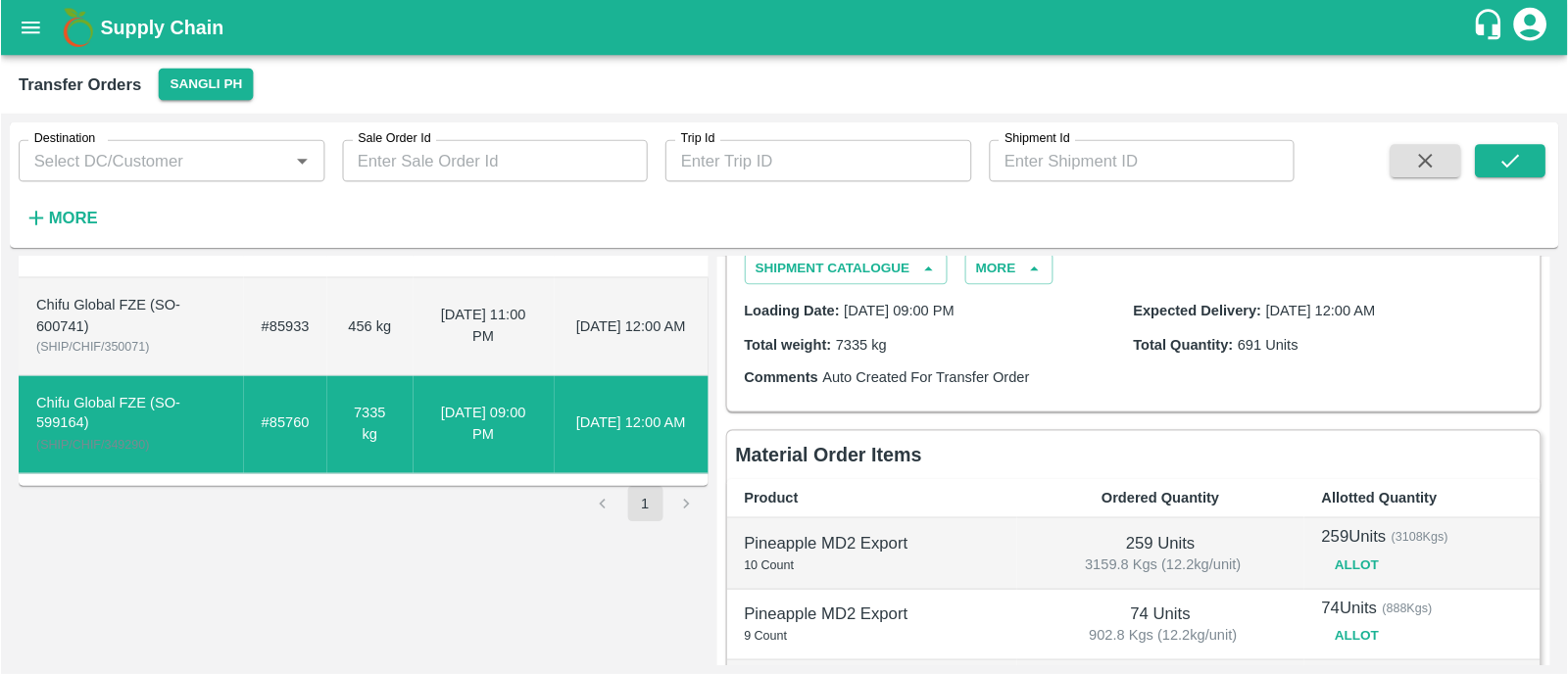 scroll, scrollTop: 120, scrollLeft: 0, axis: vertical 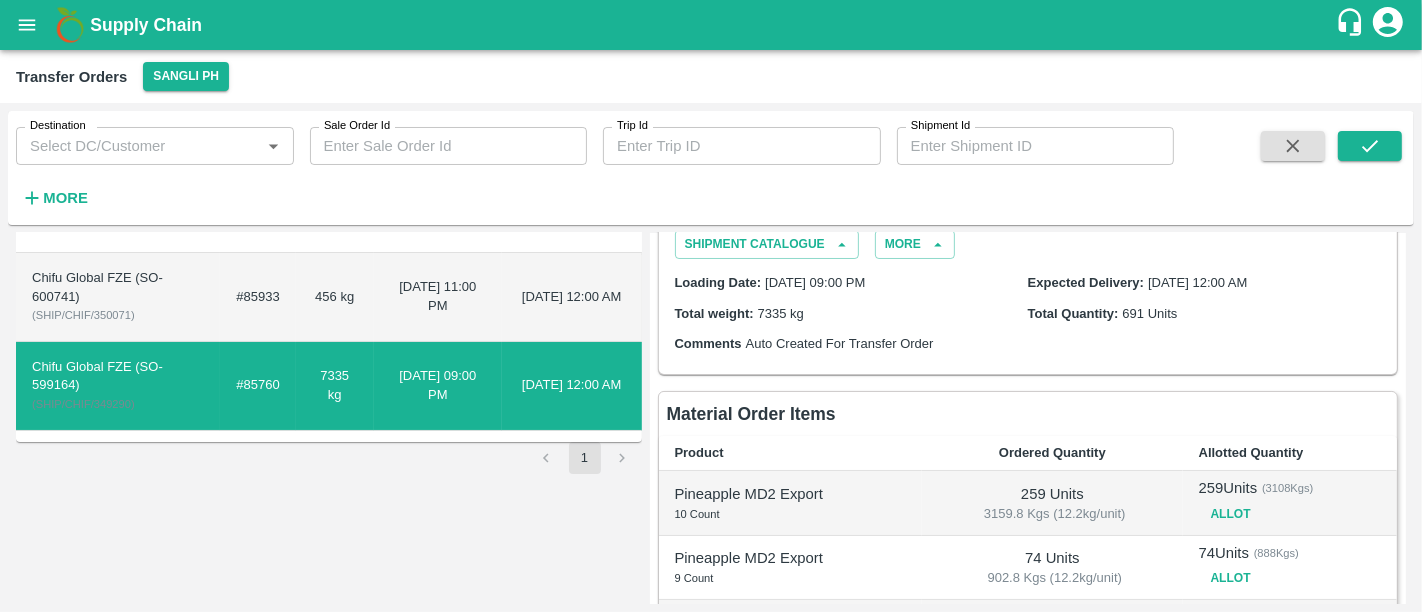 type 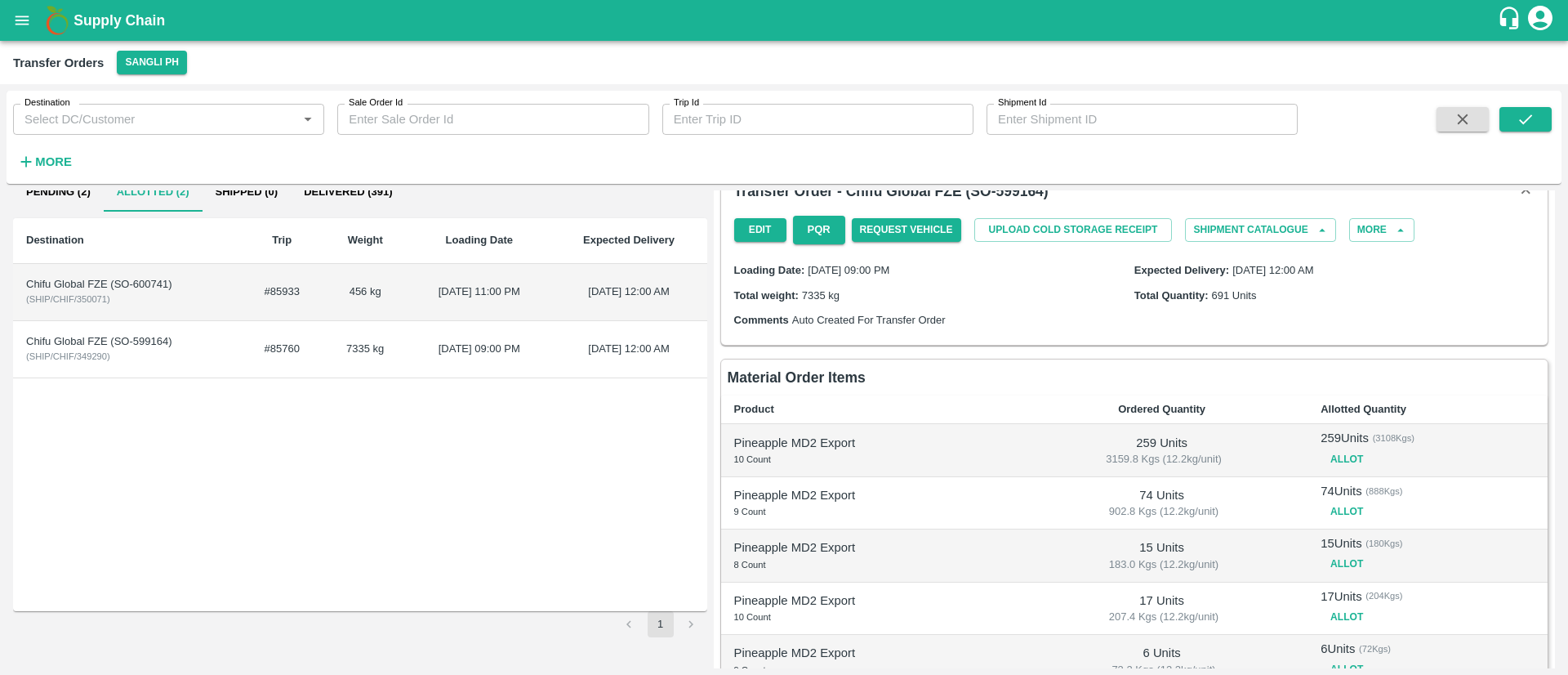scroll, scrollTop: 0, scrollLeft: 0, axis: both 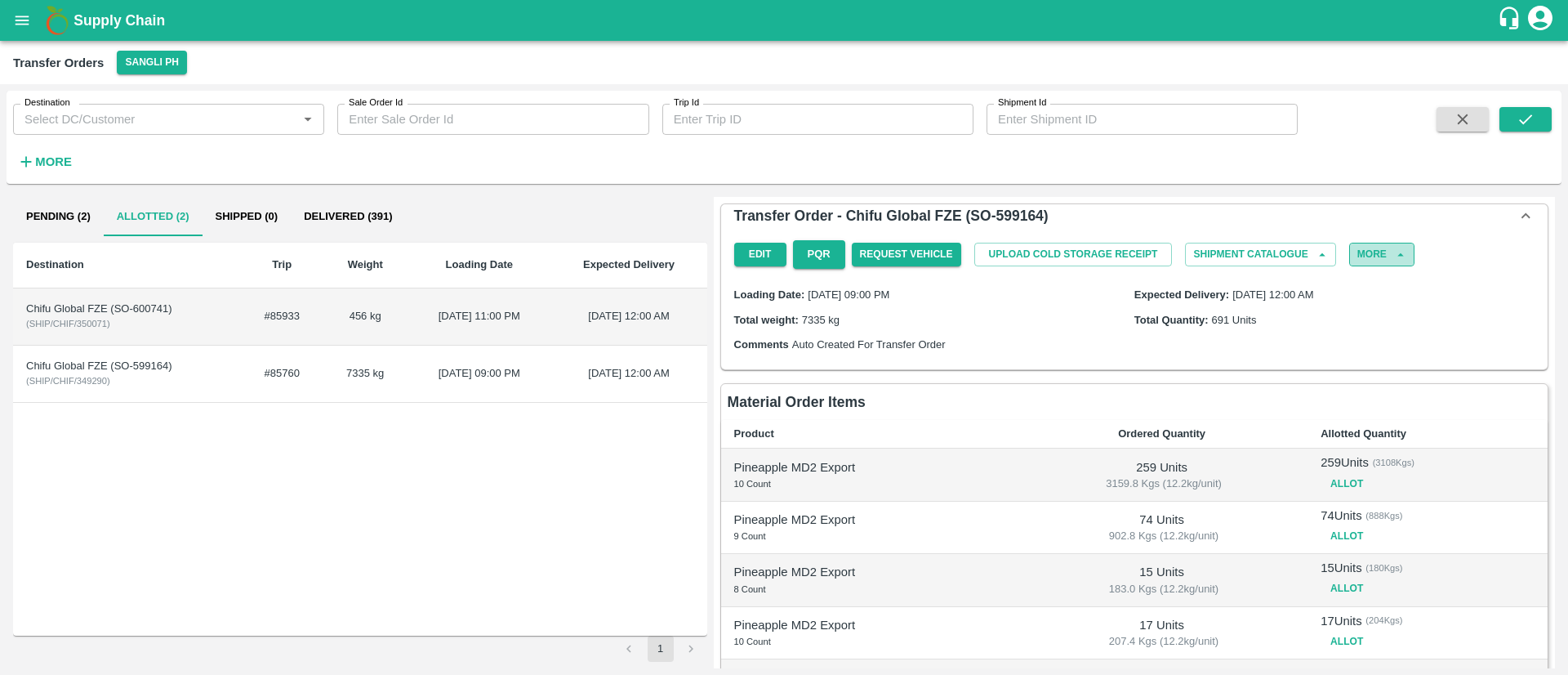 click on "More" at bounding box center (1382, 254) 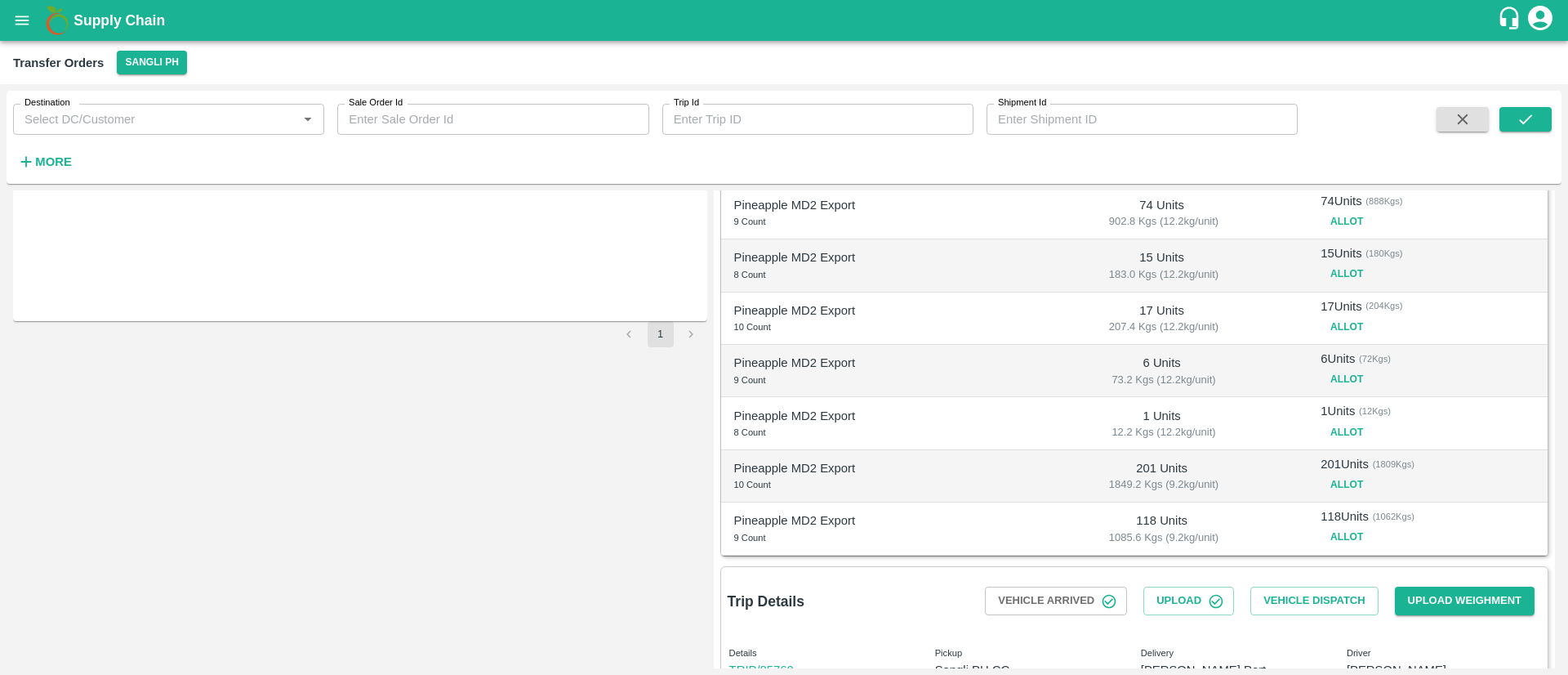 scroll, scrollTop: 0, scrollLeft: 0, axis: both 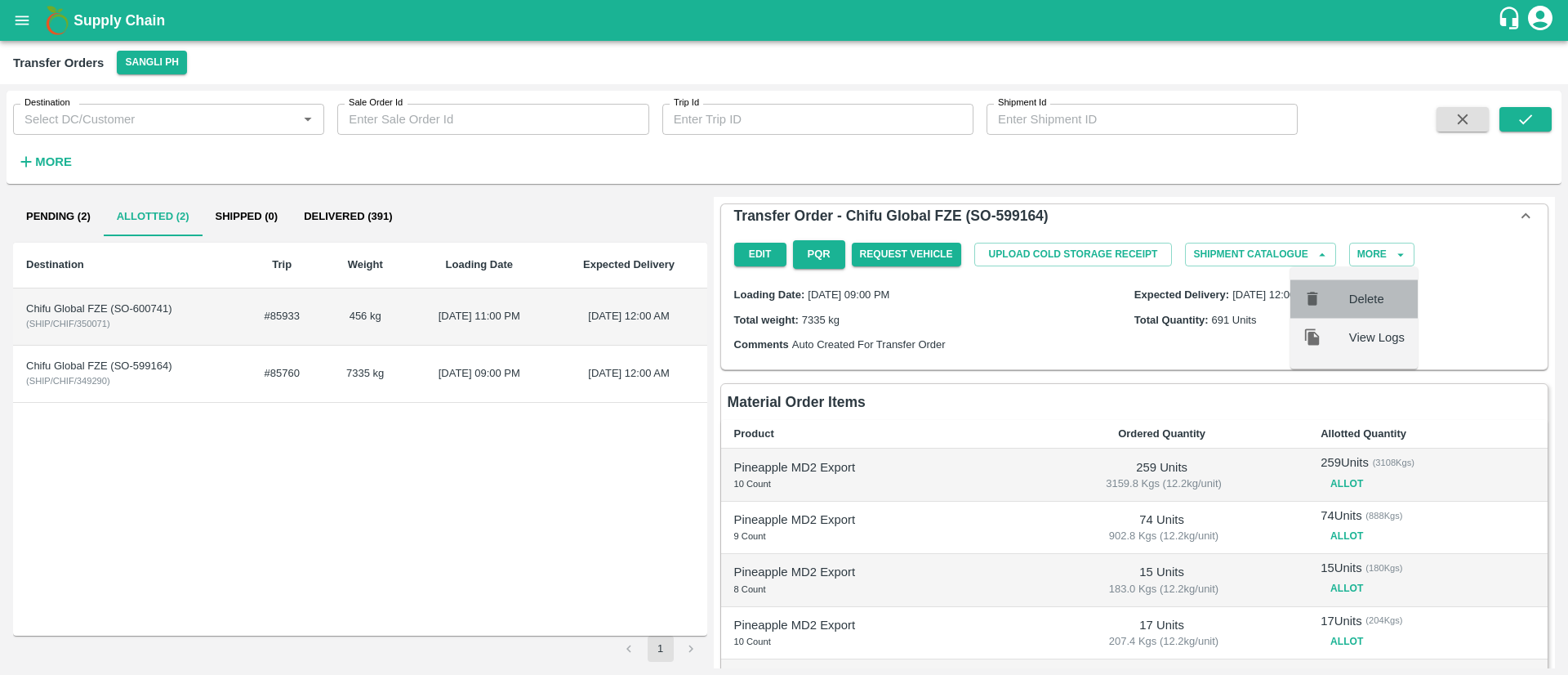 click on "Delete" at bounding box center [1354, 299] 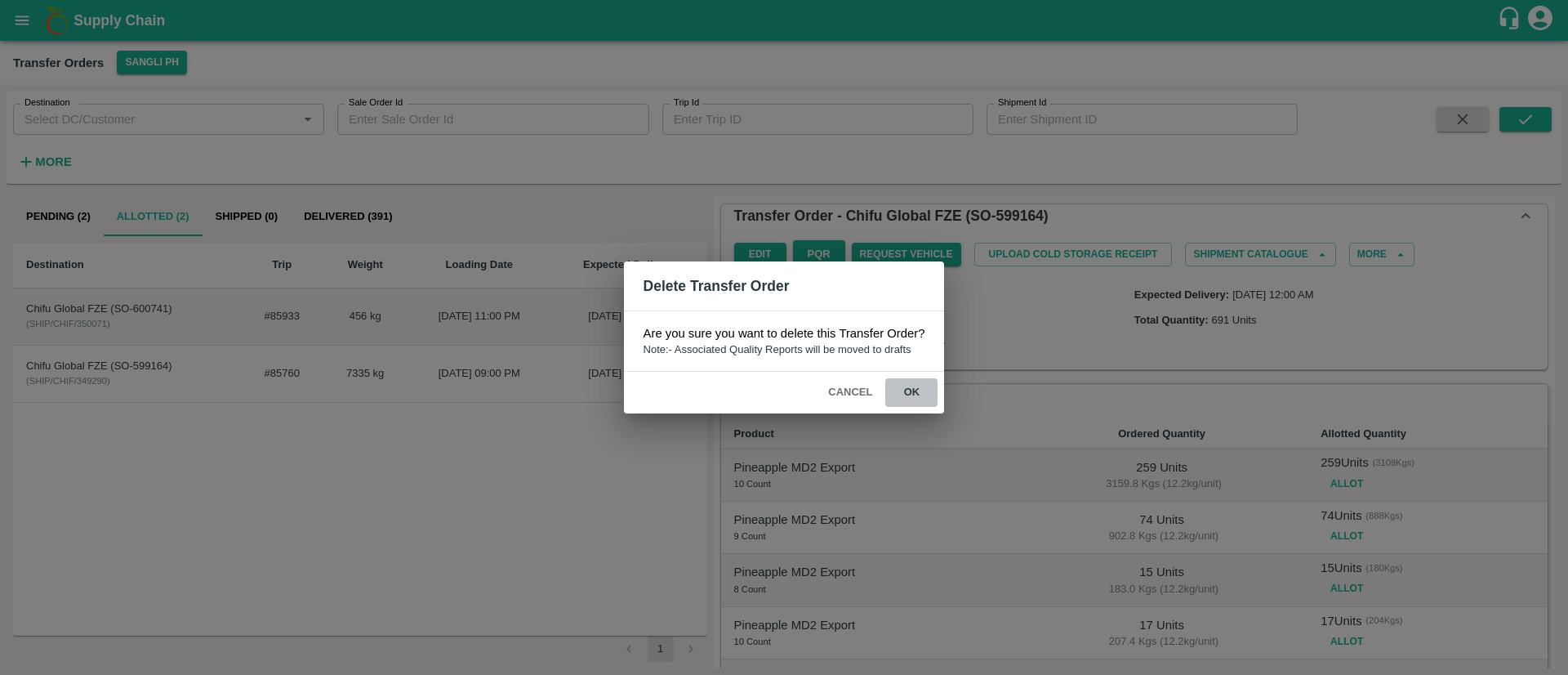 click on "ok" at bounding box center (911, 392) 